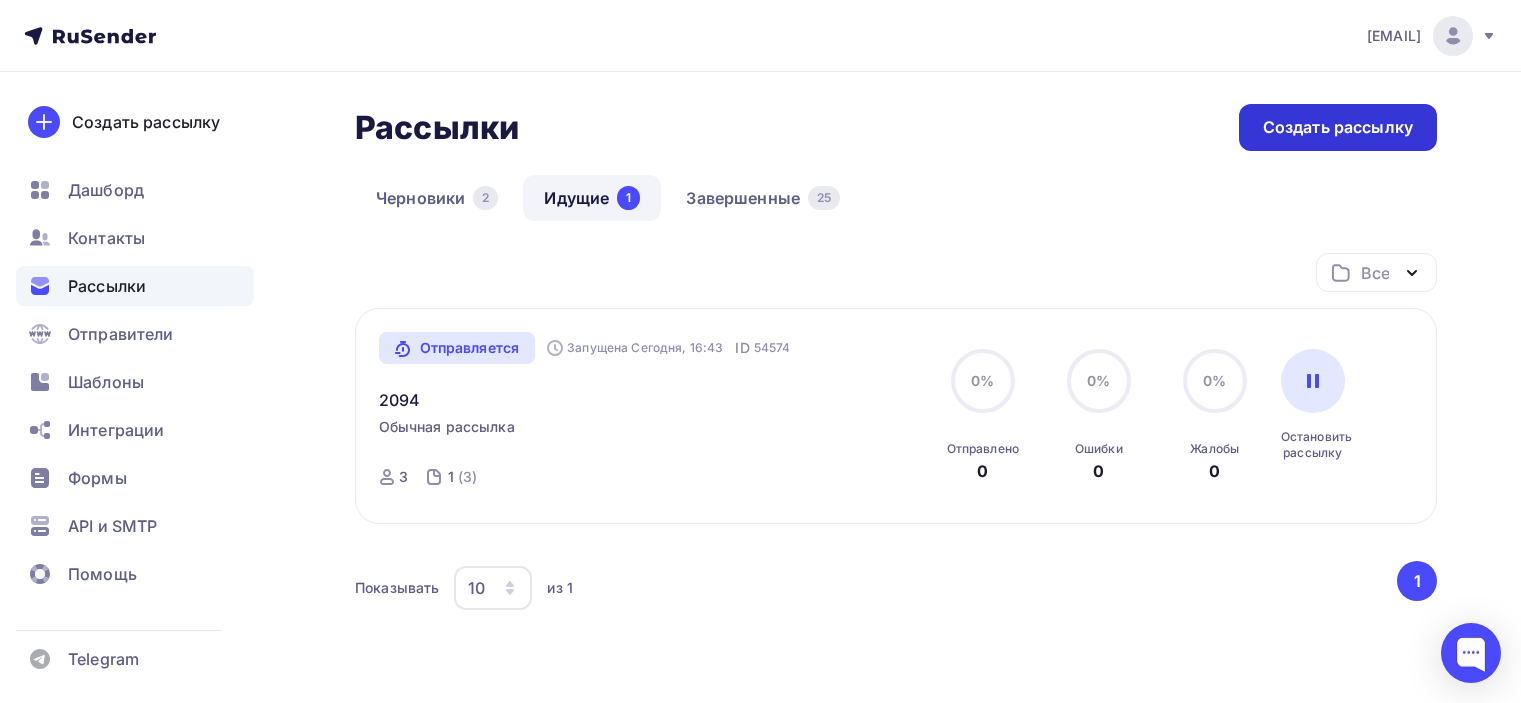 click on "Создать рассылку" at bounding box center [1338, 127] 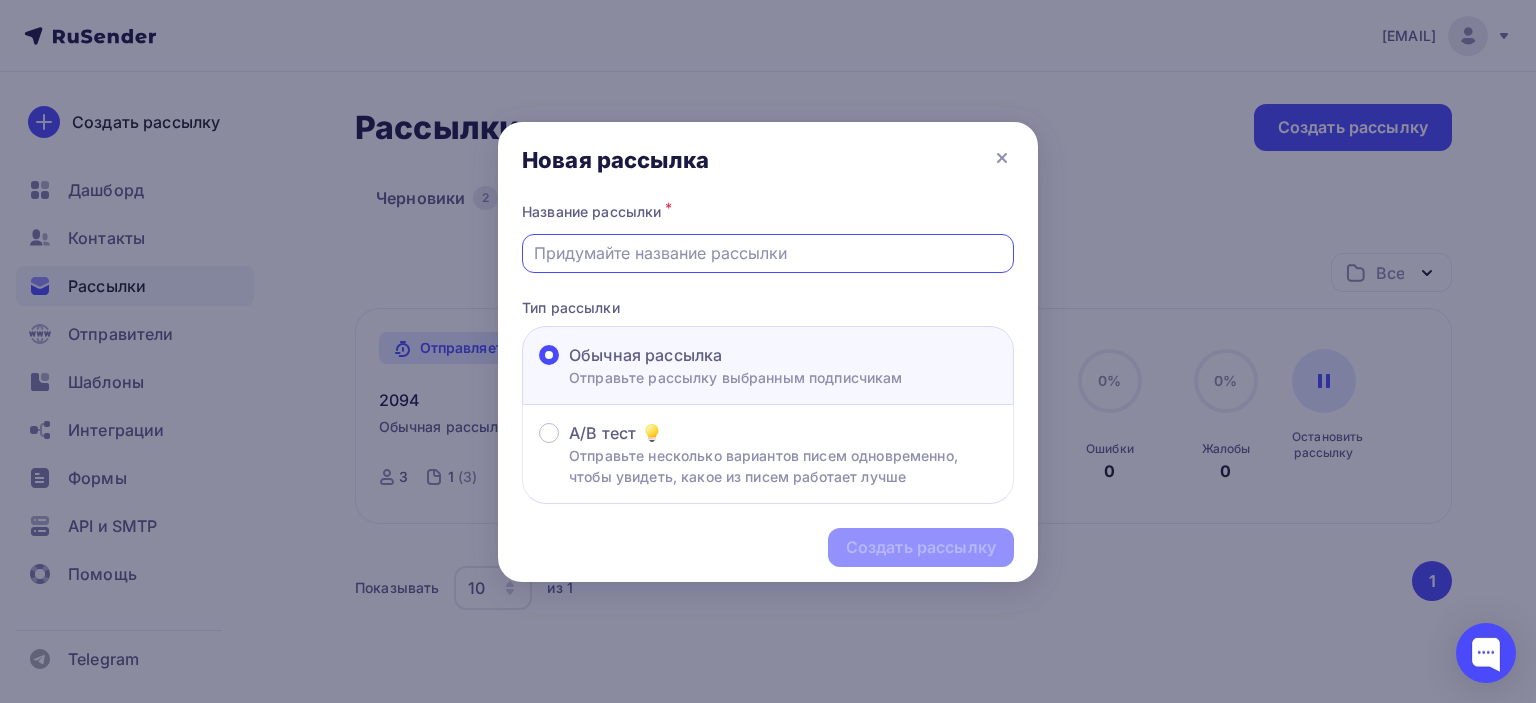 click at bounding box center [768, 253] 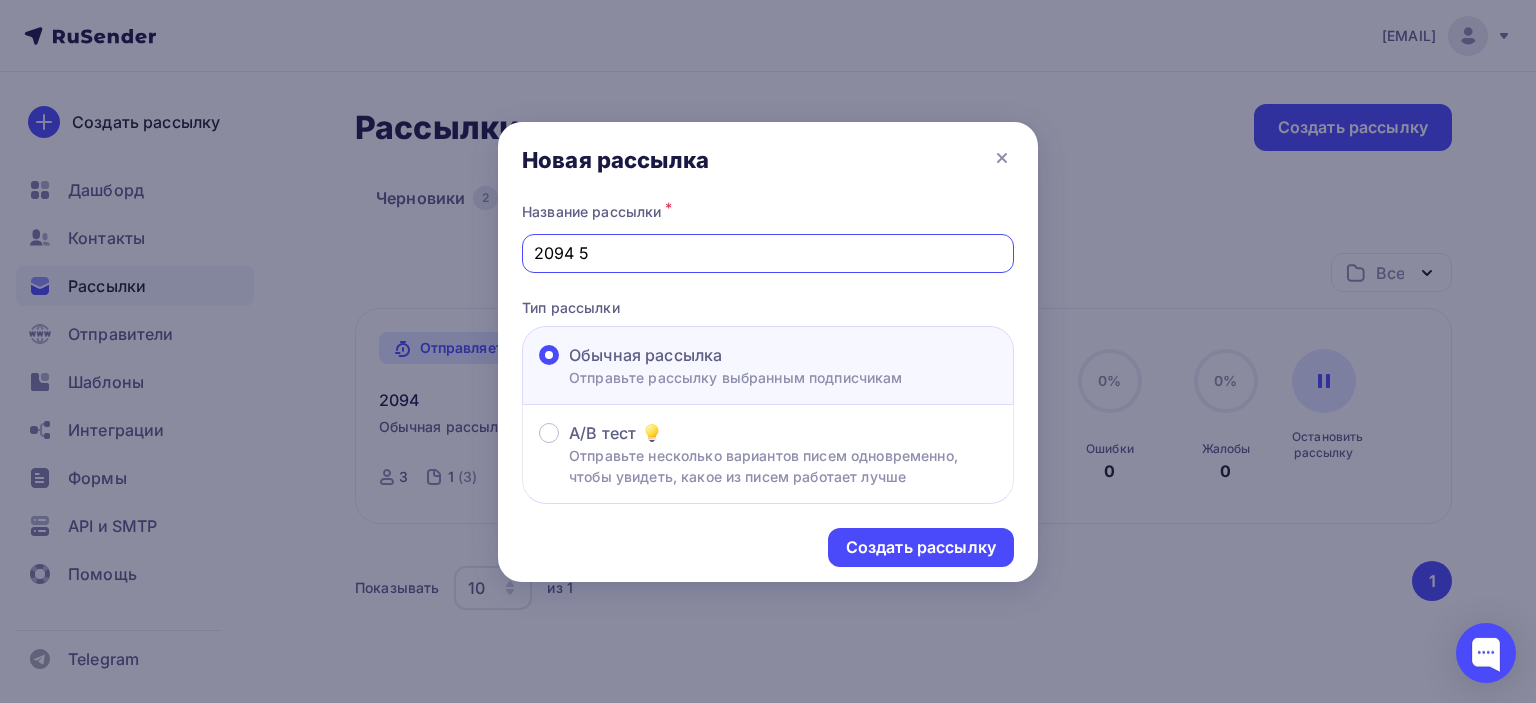 drag, startPoint x: 592, startPoint y: 245, endPoint x: 576, endPoint y: 251, distance: 17.088007 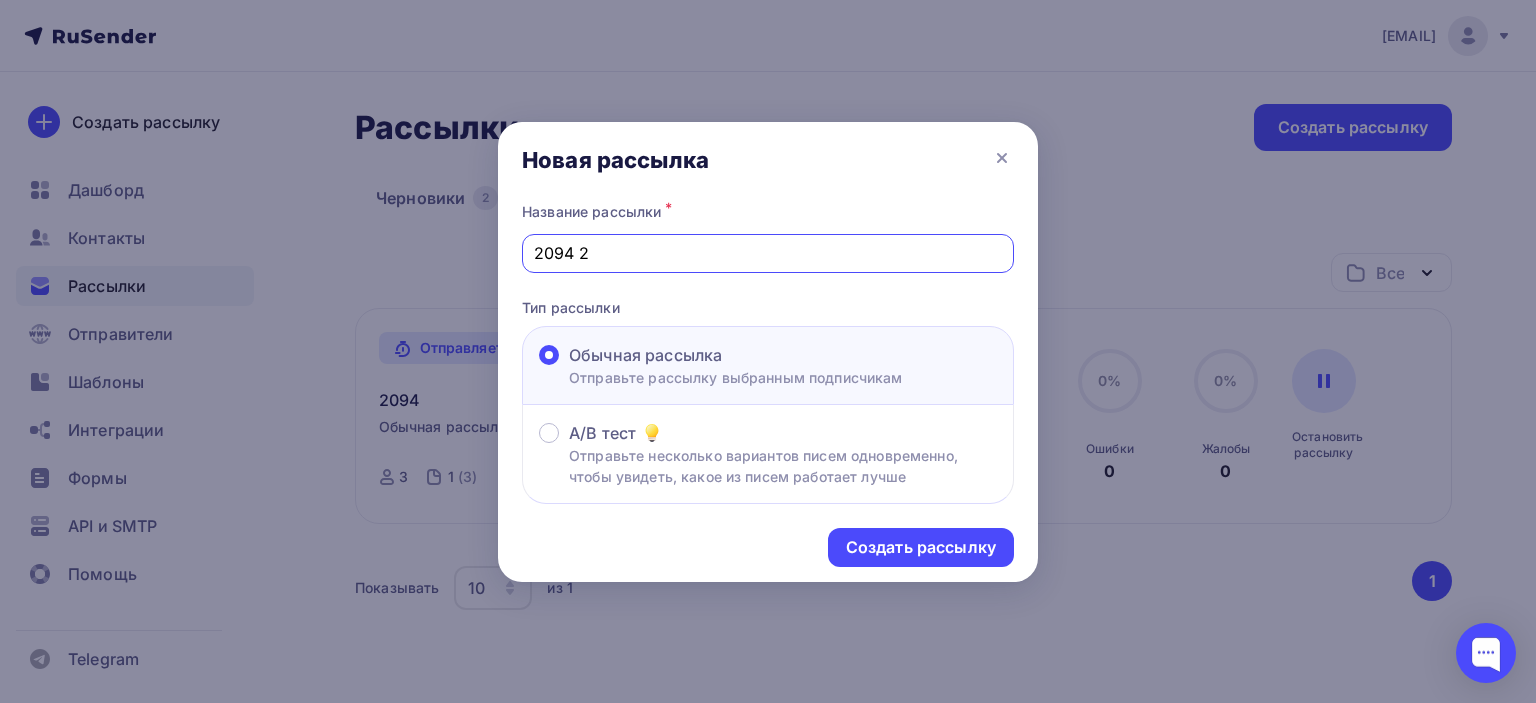 type on "2094 2" 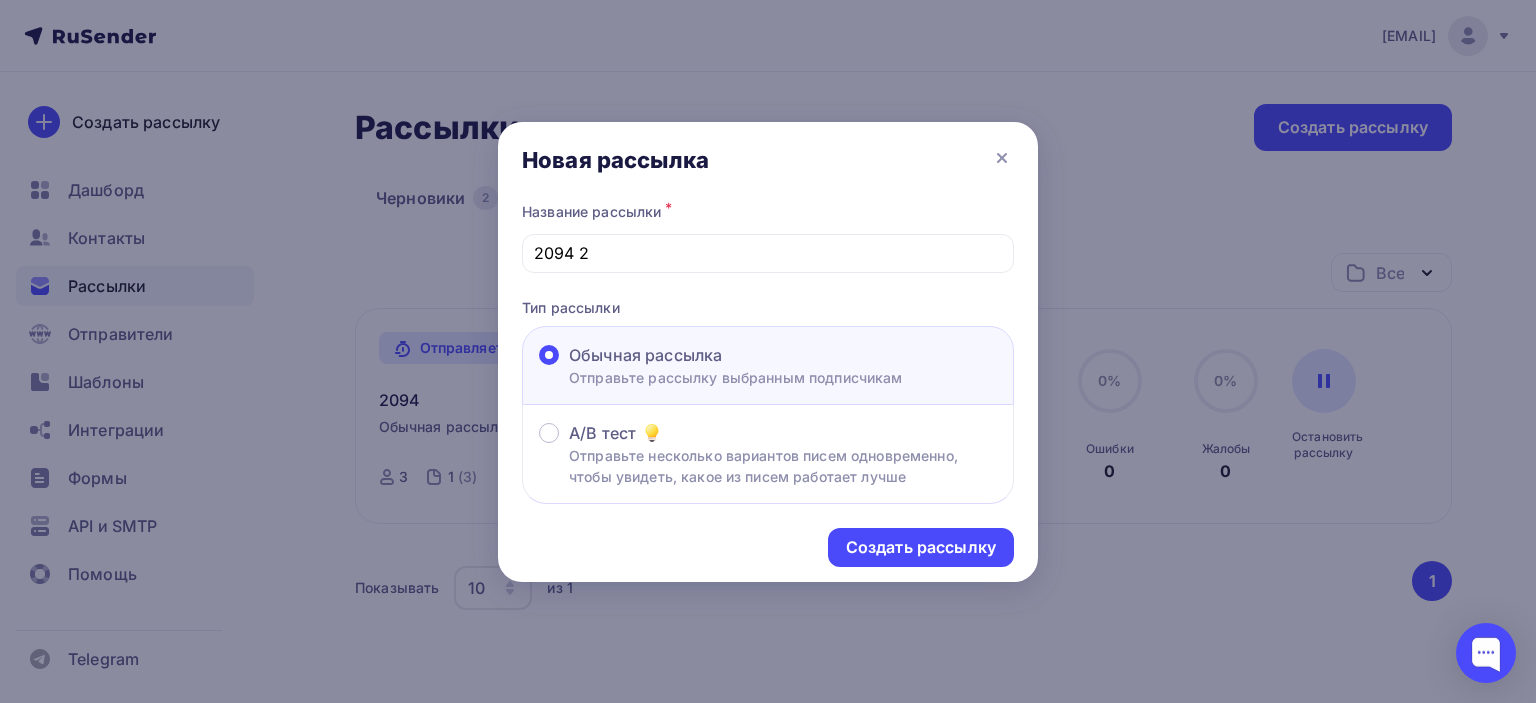 click on "Новая рассылка" at bounding box center [768, 160] 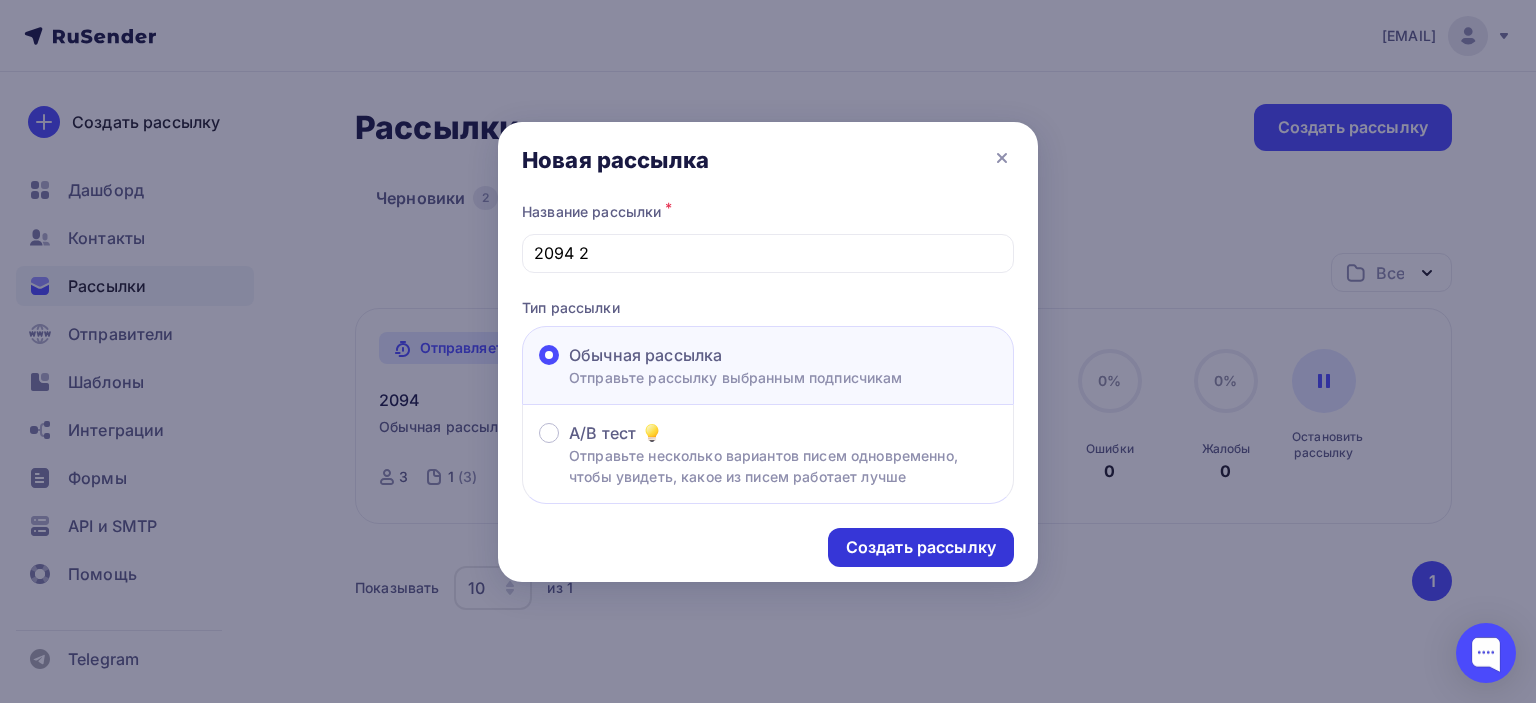 click on "Создать рассылку" at bounding box center (921, 547) 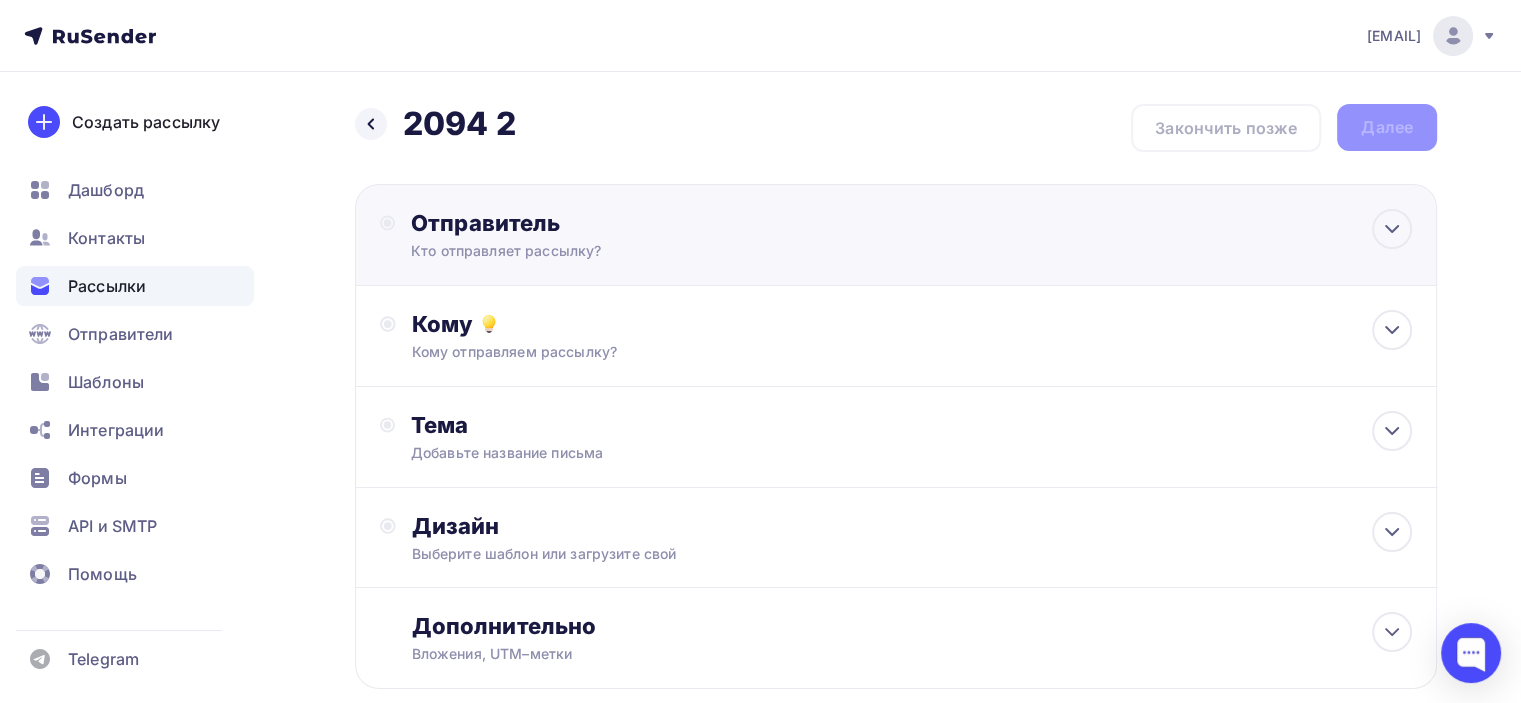 click on "Отправитель" at bounding box center [627, 223] 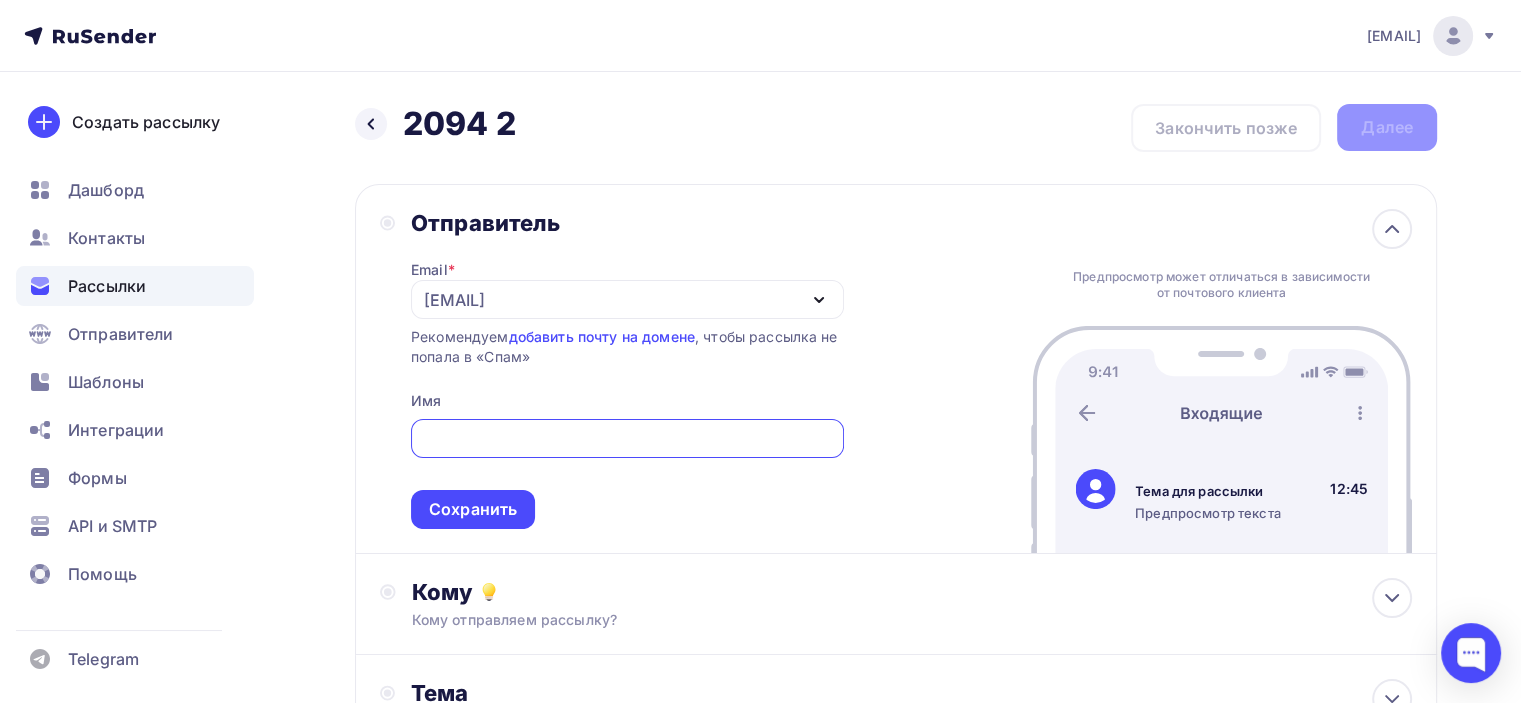 scroll, scrollTop: 0, scrollLeft: 0, axis: both 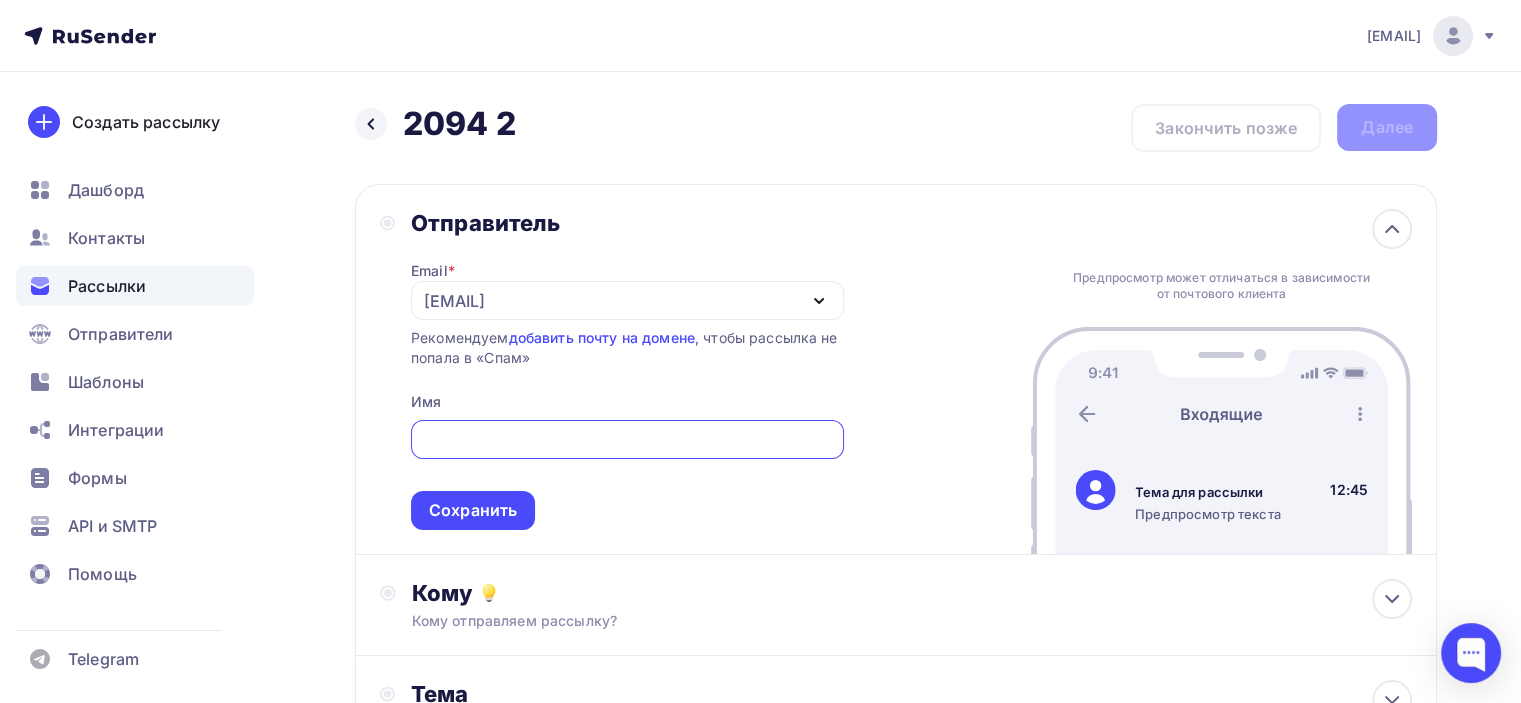 click on "Назад
2094 2
2094 2
Закончить позже
Далее" at bounding box center [896, 128] 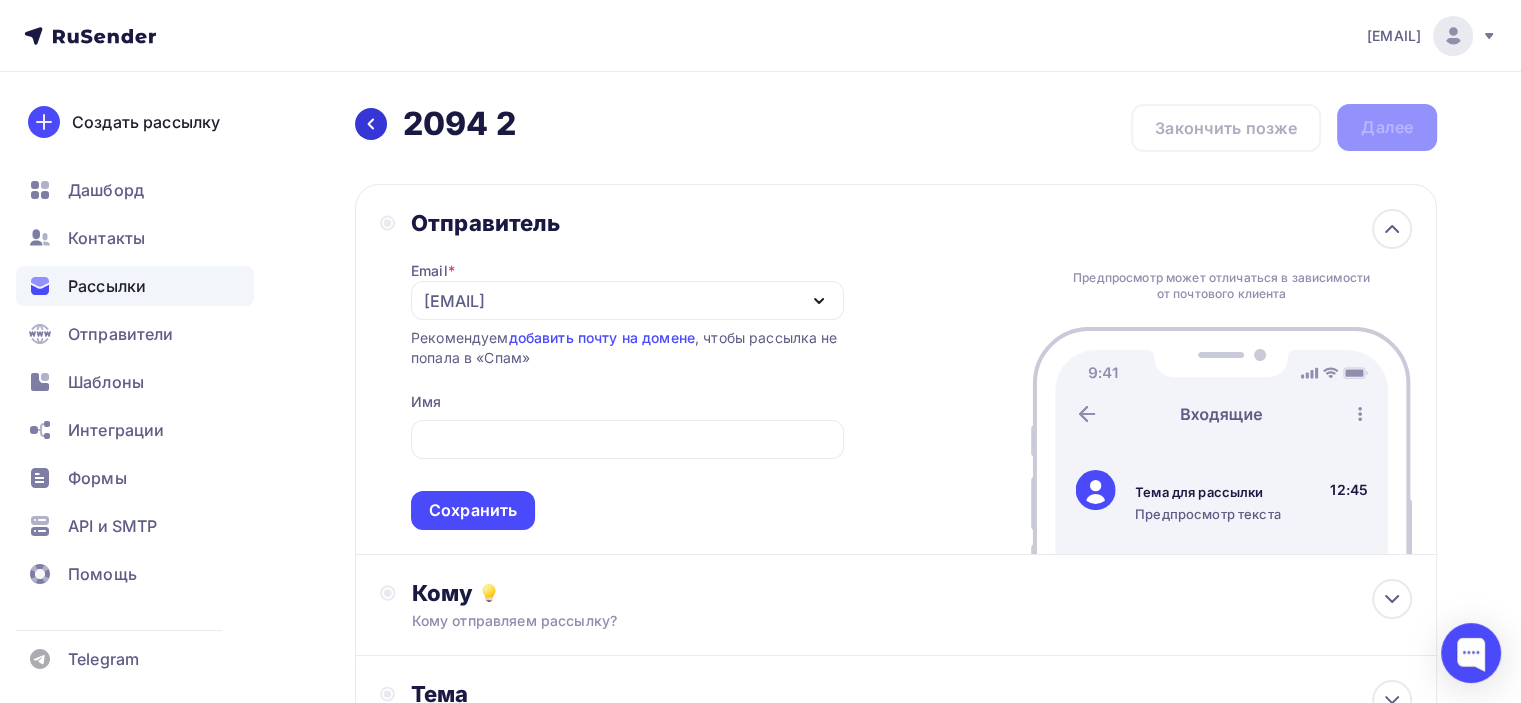 click 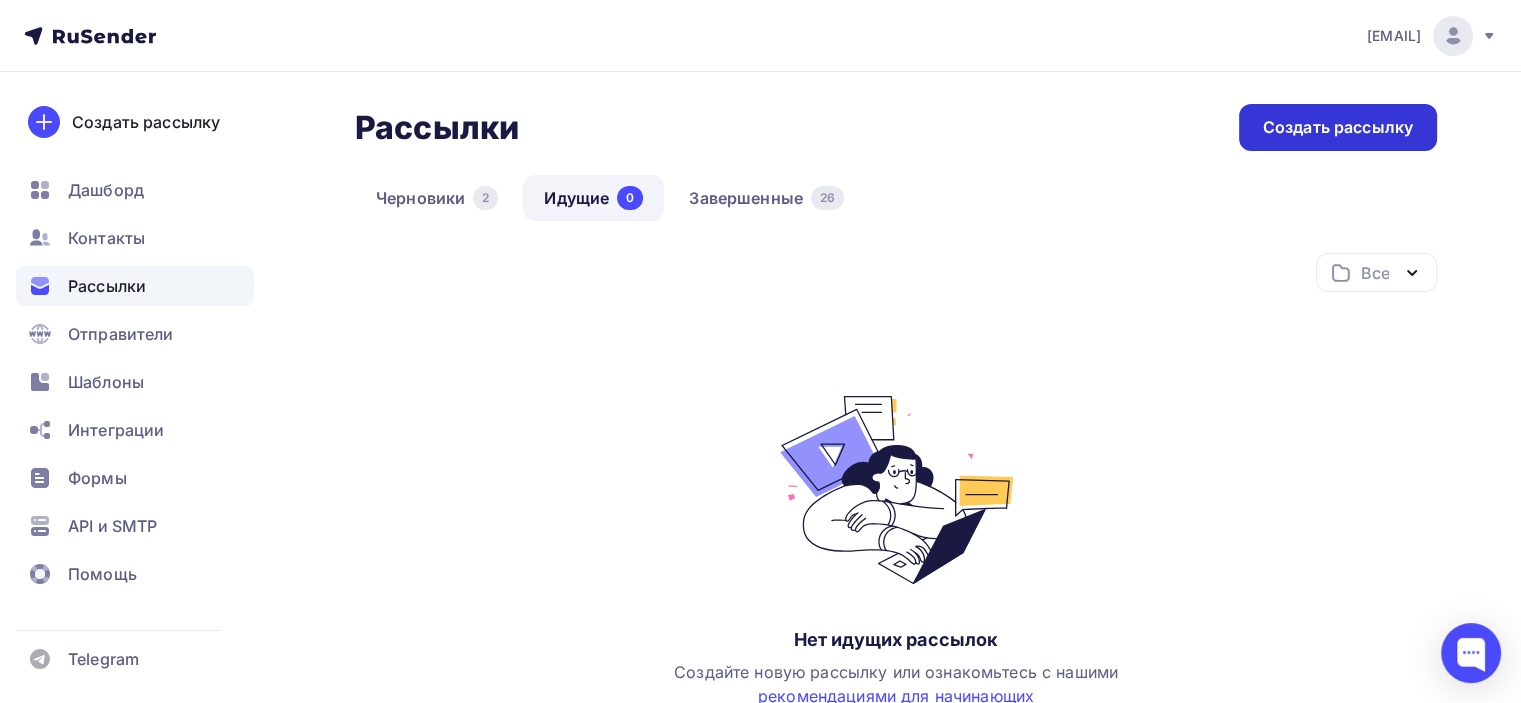 click on "Создать рассылку" at bounding box center (1338, 127) 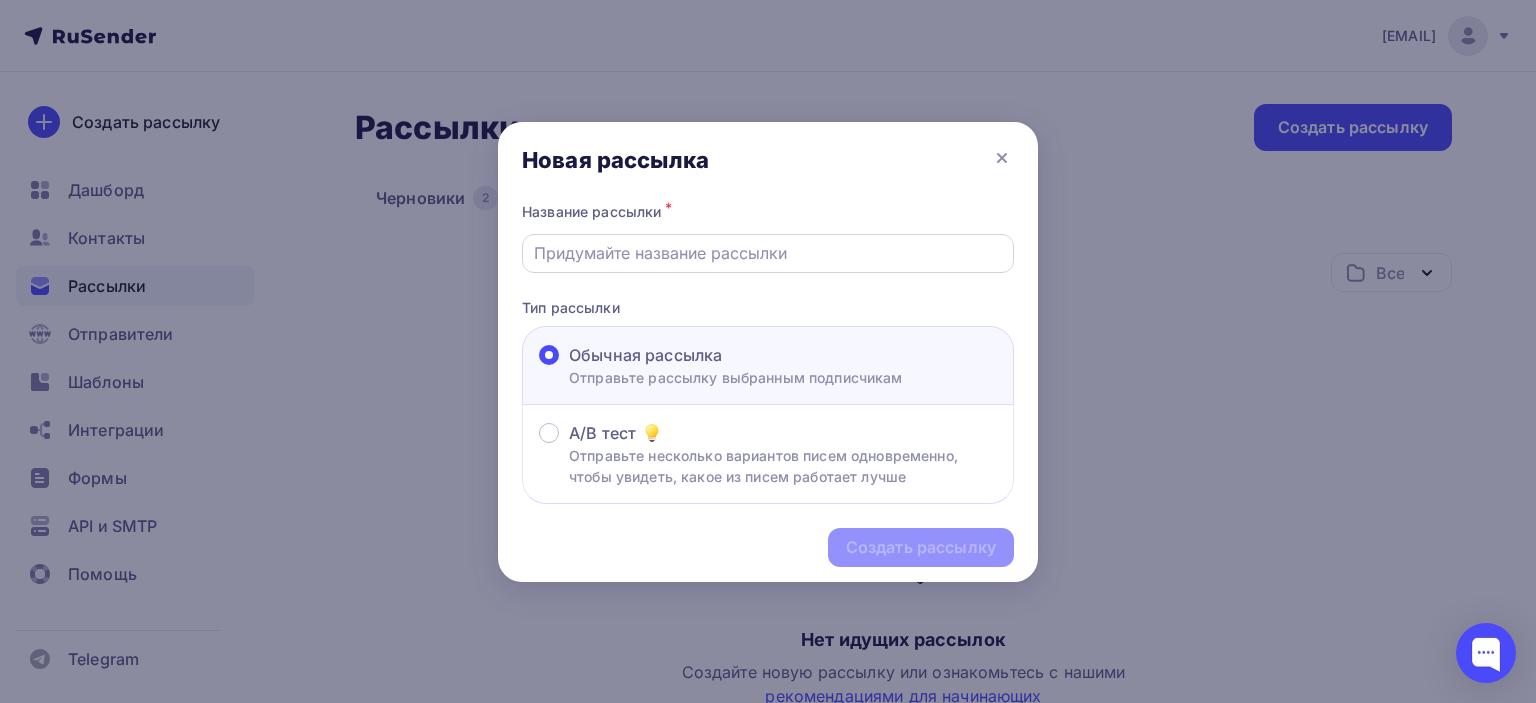 click at bounding box center [768, 253] 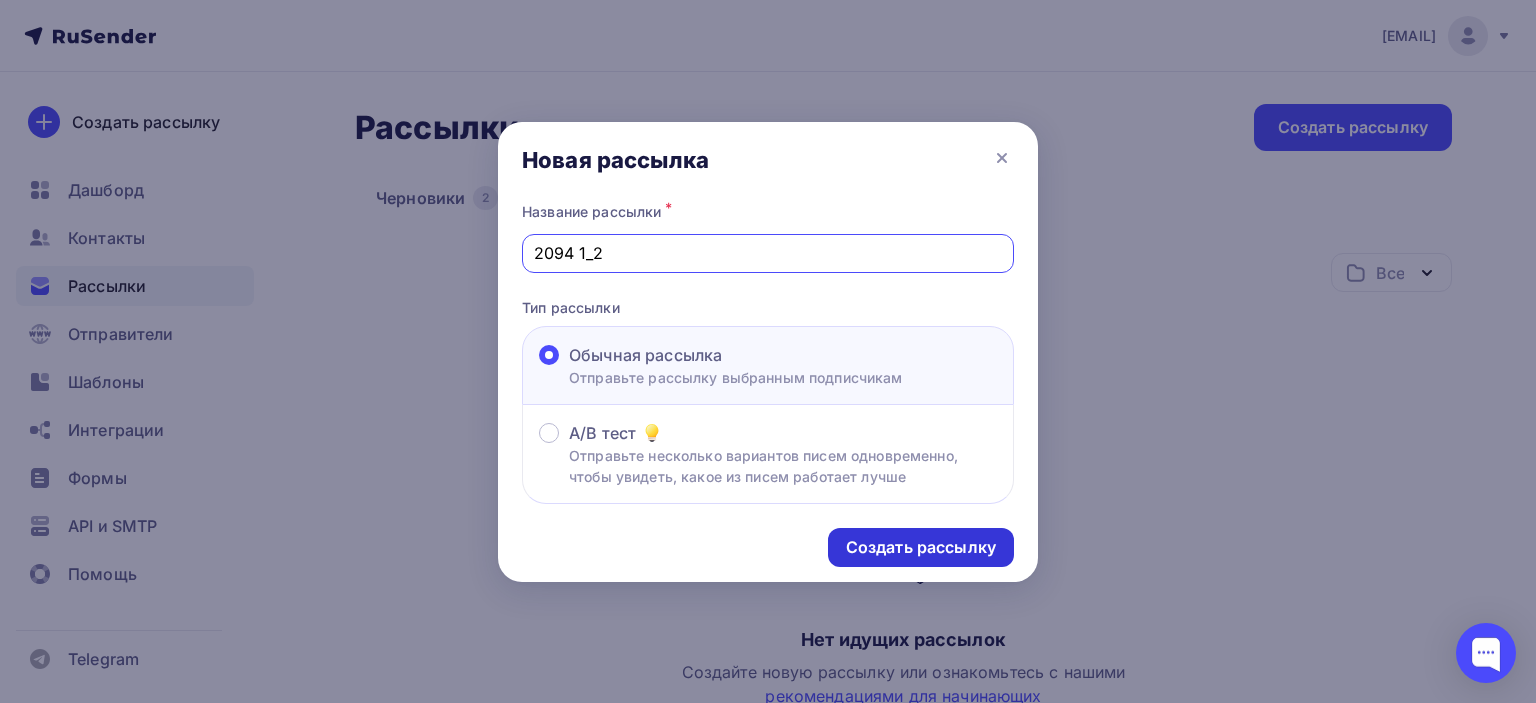 type on "2094 1_2" 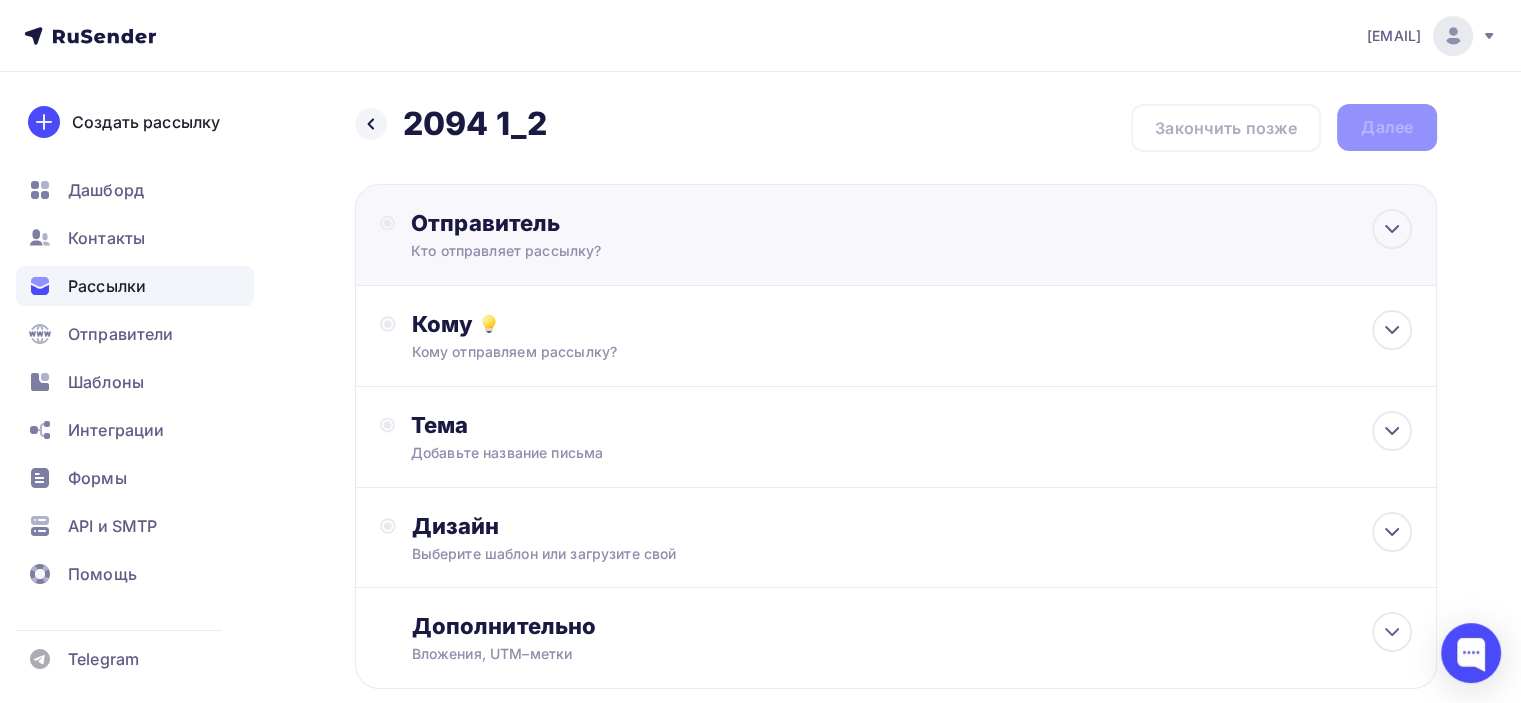 click on "Отправитель
Кто отправляет рассылку?
Email  *
[EMAIL]                         [EMAIL]               Добавить отправителя
Рекомендуем  добавить почту на домене , чтобы рассылка не попала в «Спам»
Имя                 Сохранить
Предпросмотр может отличаться  в зависимости от почтового клиента
Тема для рассылки
Предпросмотр текста
12:45" at bounding box center [896, 235] 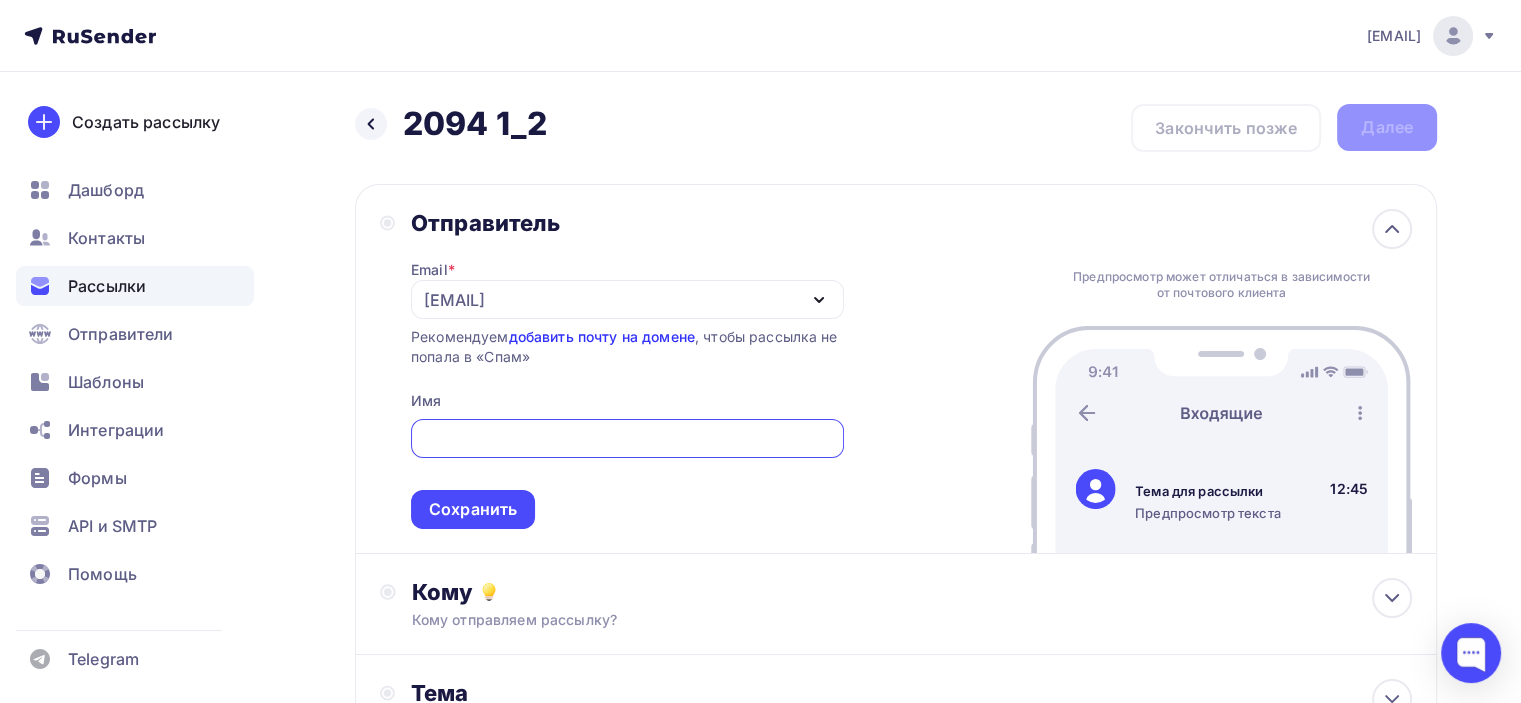 scroll, scrollTop: 0, scrollLeft: 0, axis: both 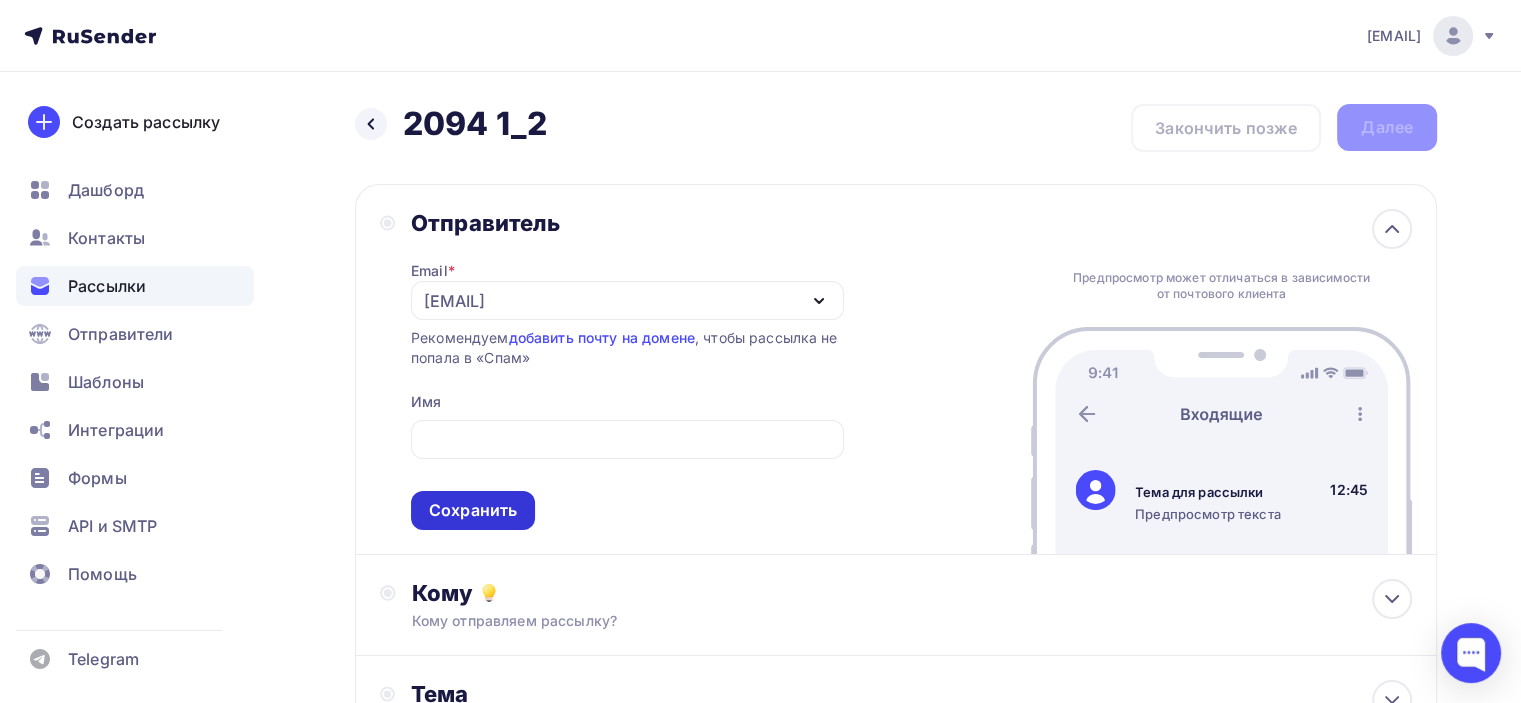 click on "Сохранить" at bounding box center [473, 510] 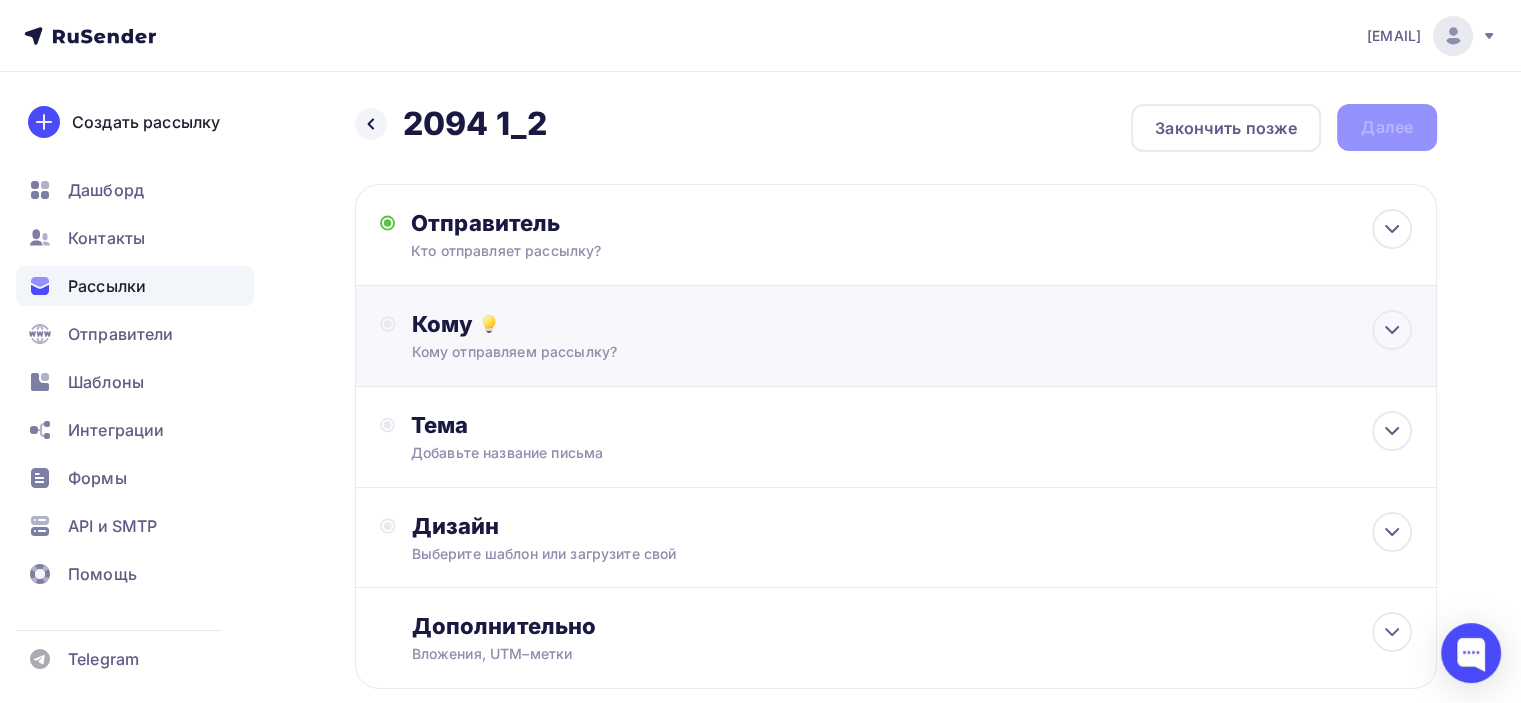 click on "Кому отправляем рассылку?" at bounding box center (862, 352) 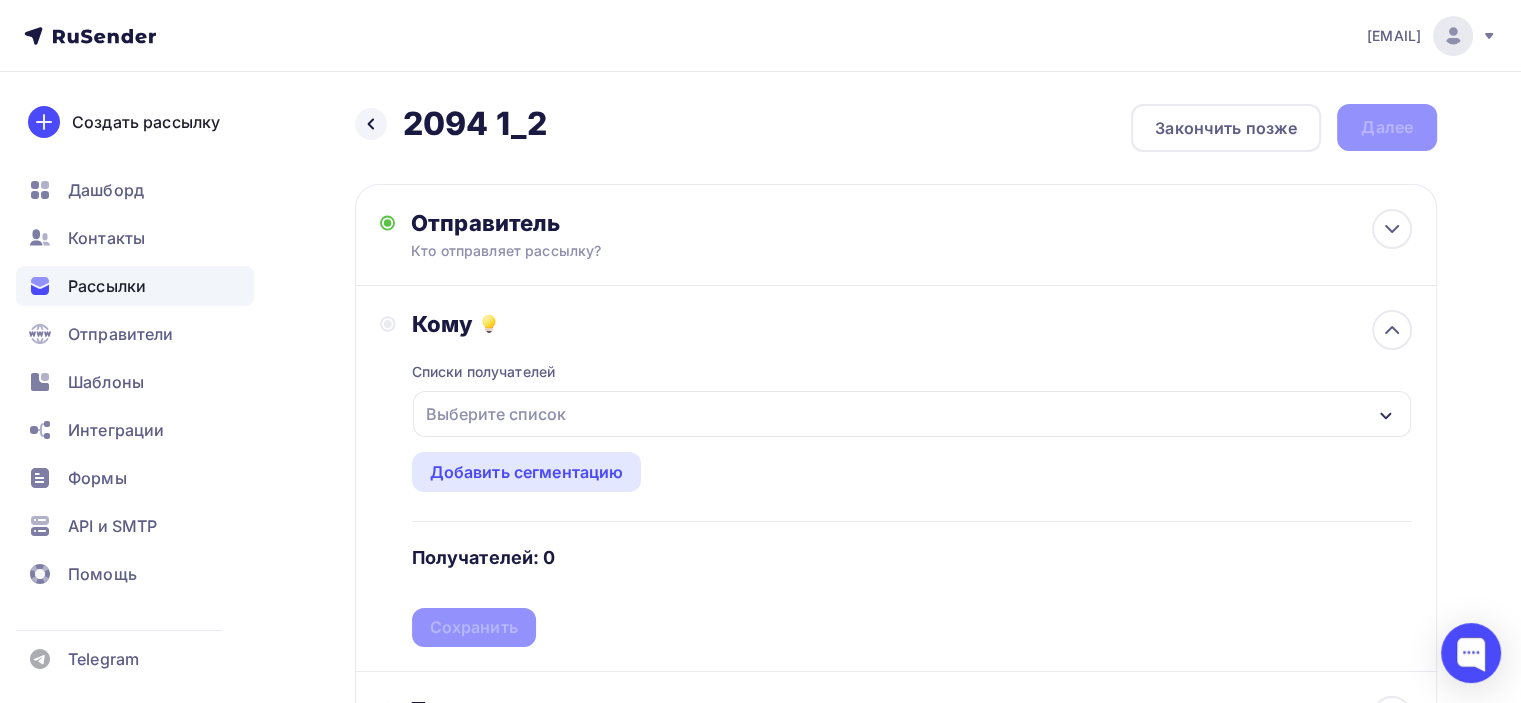 click on "Выберите список" at bounding box center (496, 414) 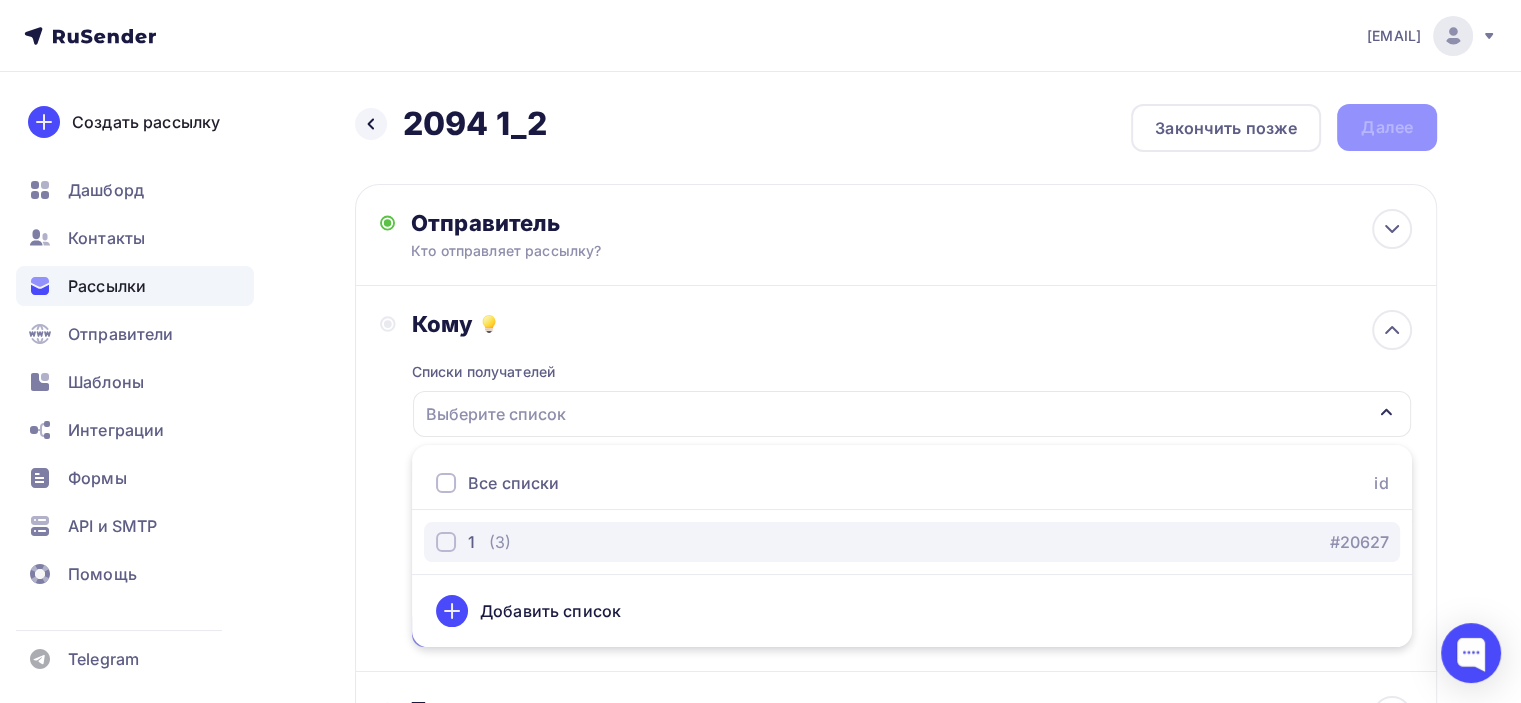 click on "1
(3)" at bounding box center [473, 542] 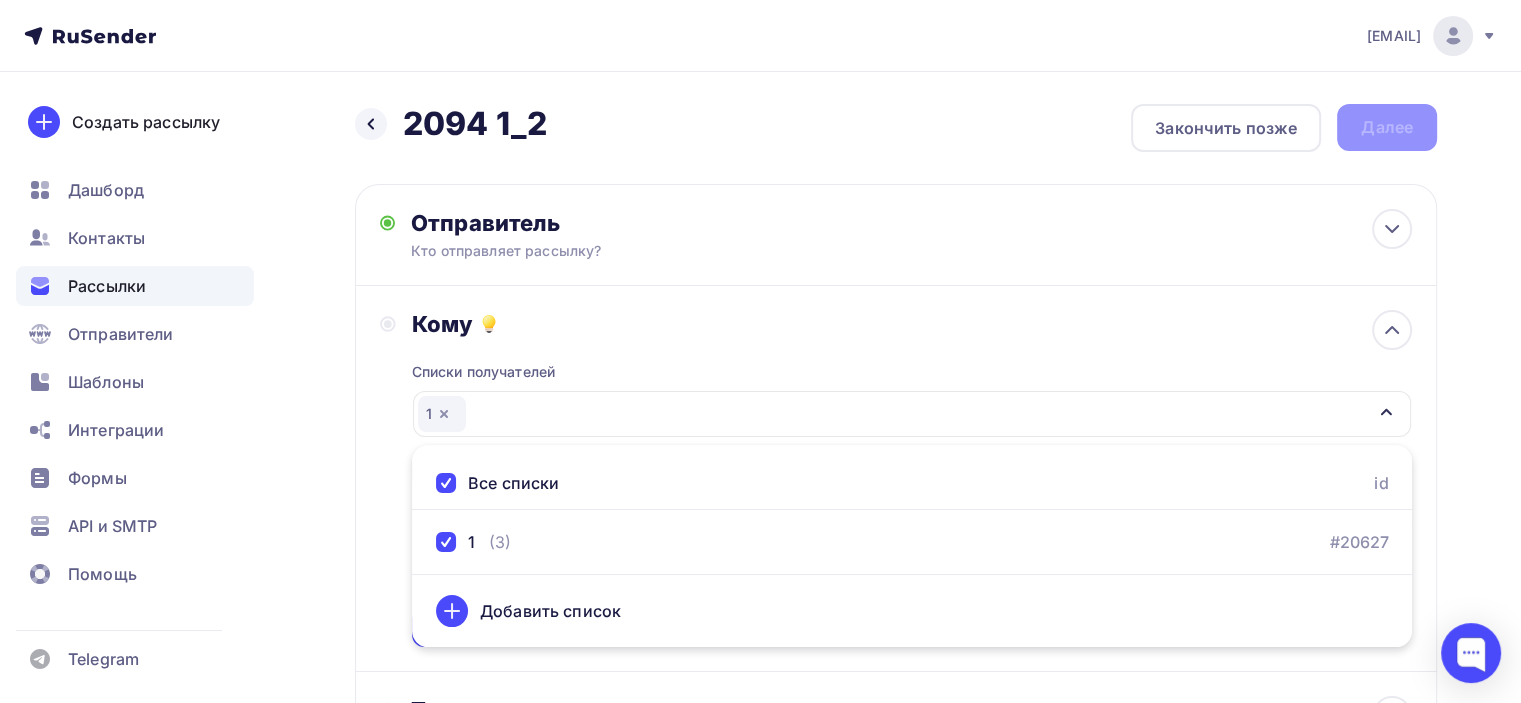 click on "Отправитель
Кто отправляет рассылку?
Email  *
[EMAIL]                         [EMAIL]               Добавить отправителя
Рекомендуем  добавить почту на домене , чтобы рассылка не попала в «Спам»
Имя                 Сохранить
Предпросмотр может отличаться  в зависимости от почтового клиента
Тема для рассылки
Предпросмотр текста
12:45" at bounding box center (760, 587) 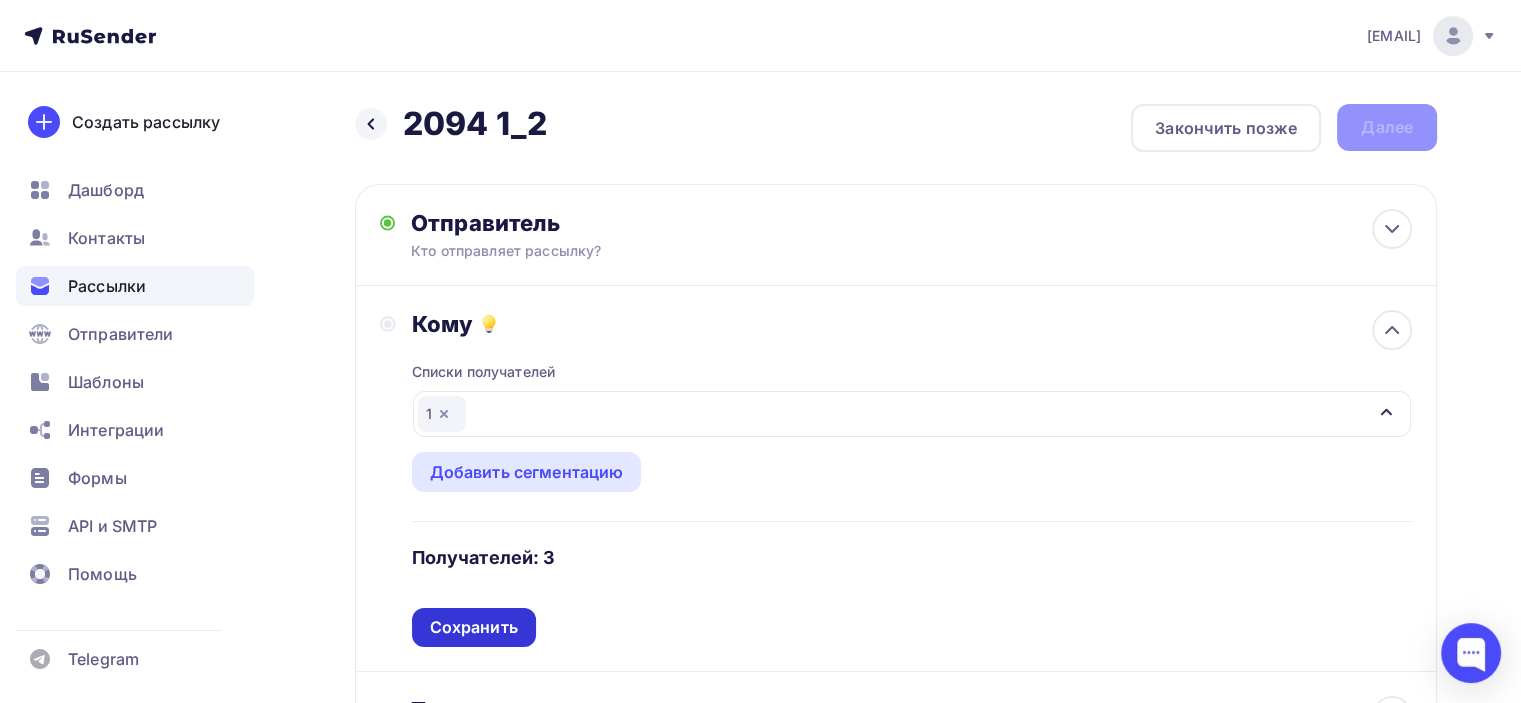 click on "Сохранить" at bounding box center (474, 627) 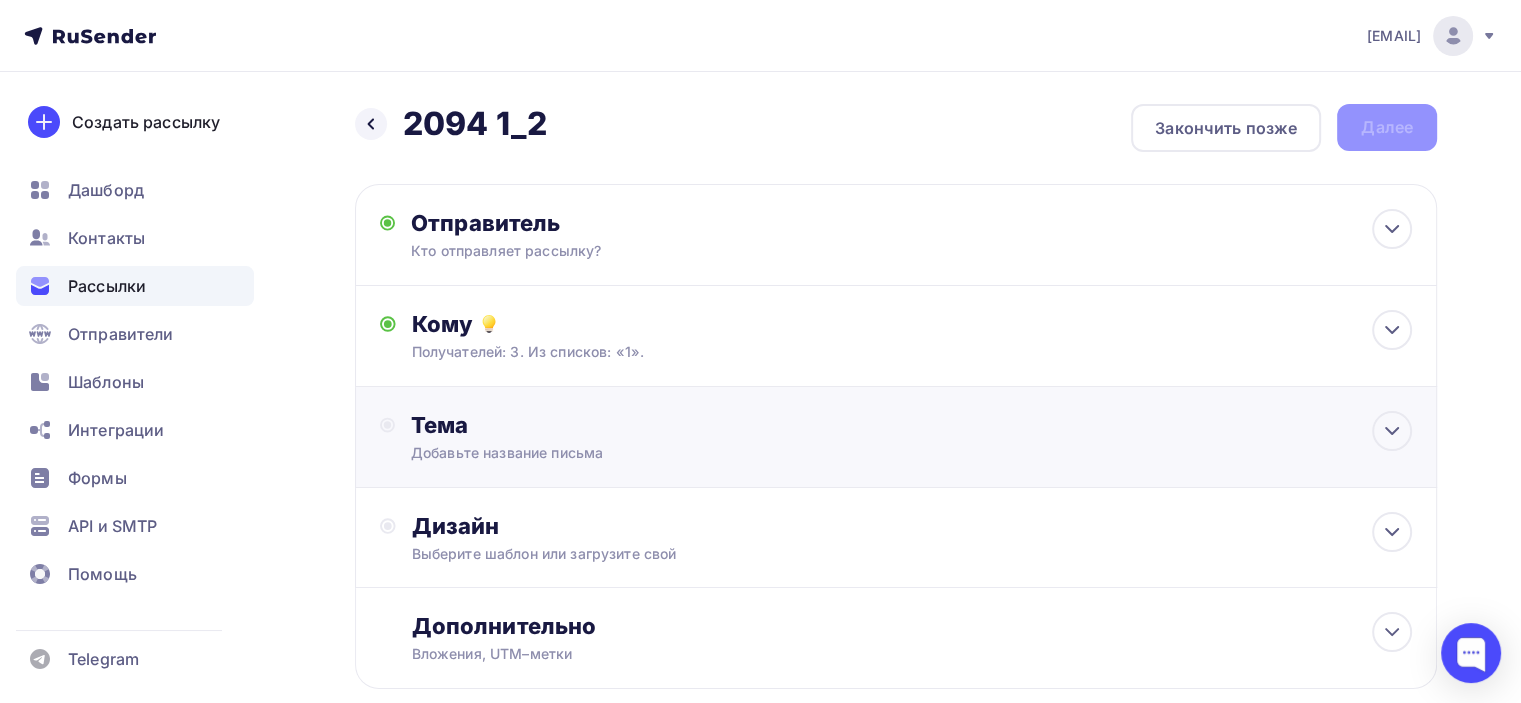 click on "Добавьте название письма" at bounding box center [589, 453] 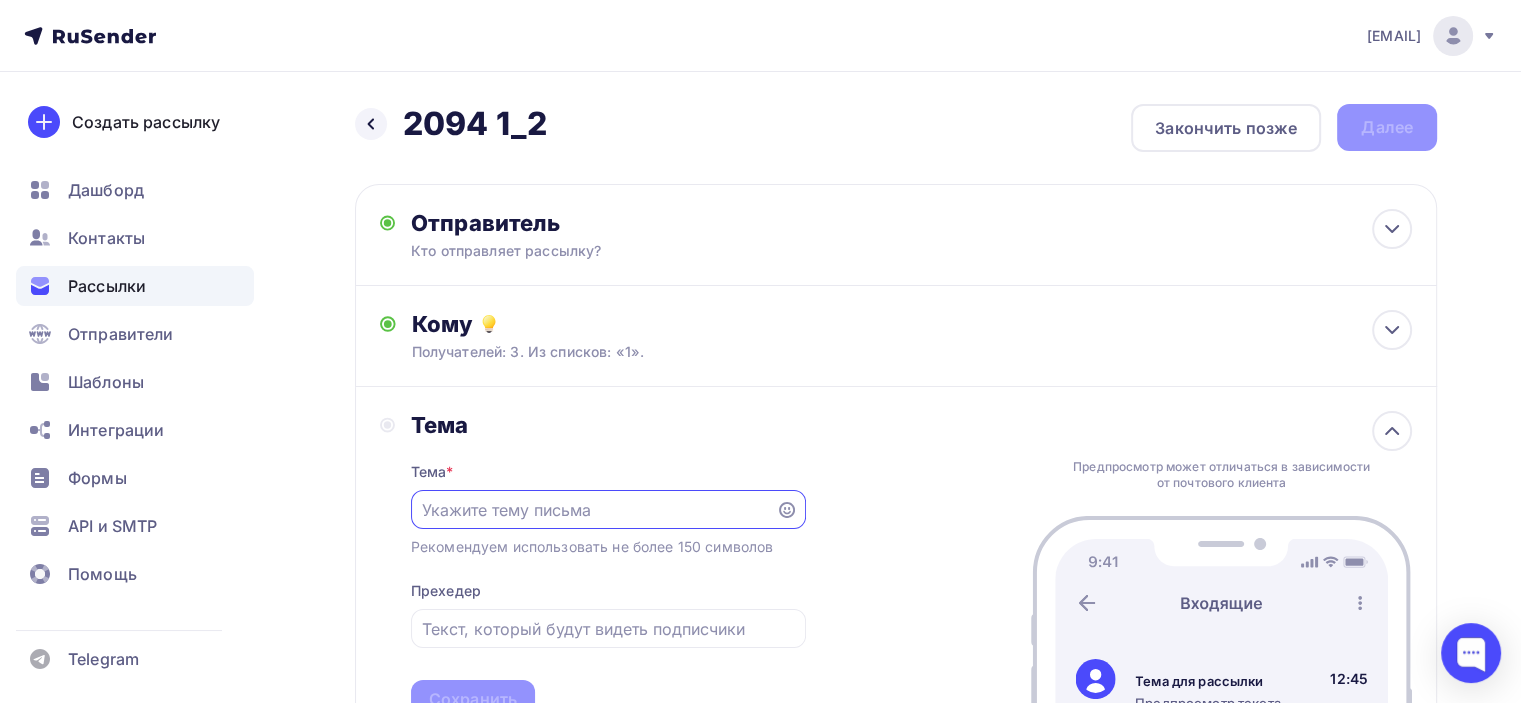 scroll, scrollTop: 0, scrollLeft: 0, axis: both 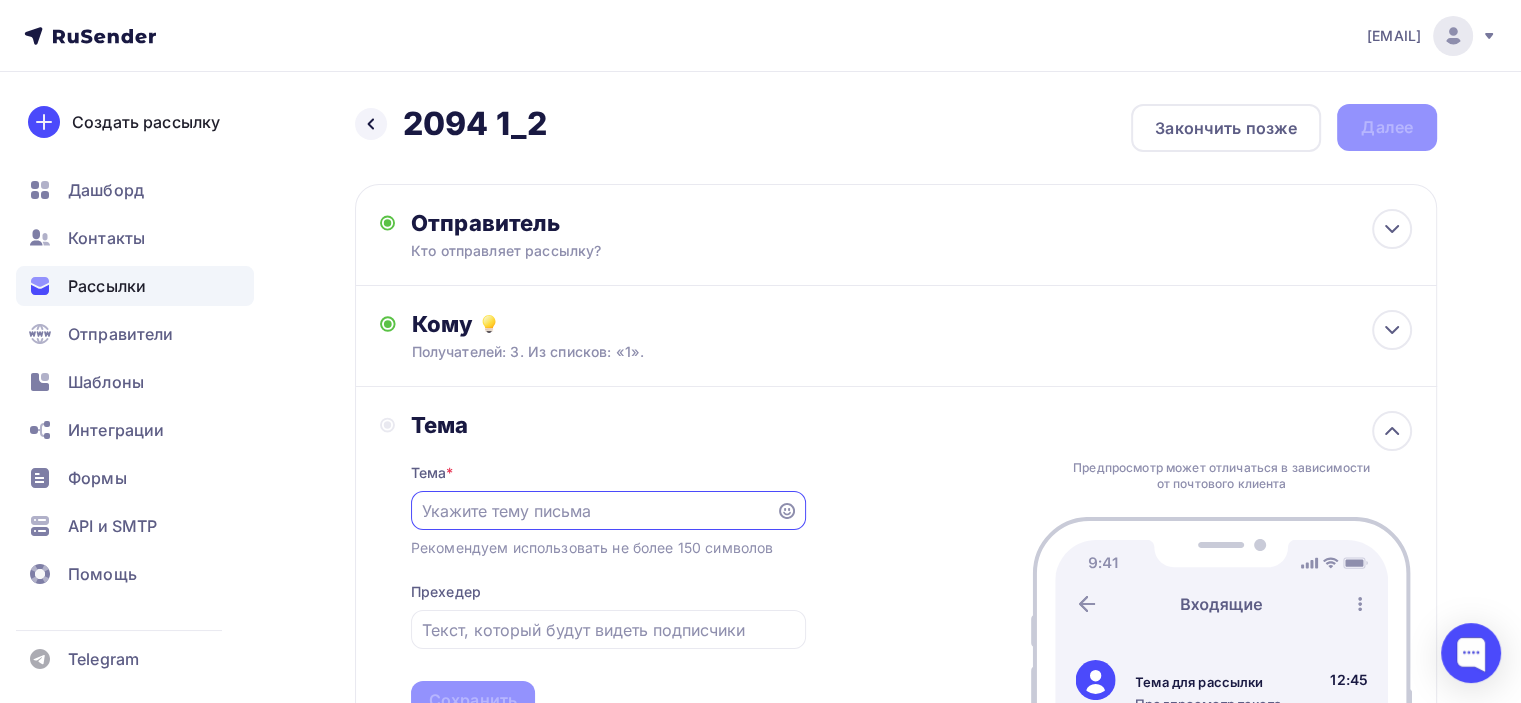 click at bounding box center [593, 511] 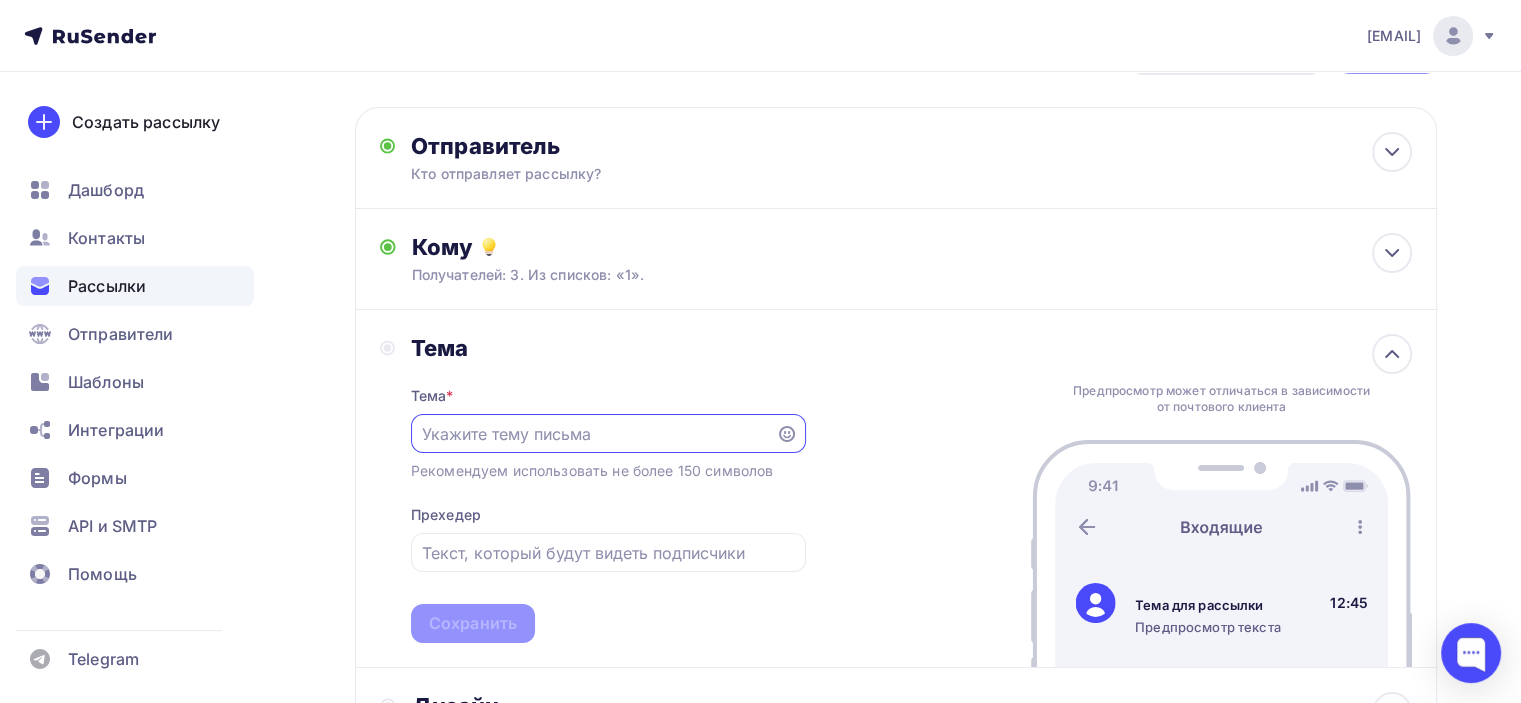 scroll, scrollTop: 100, scrollLeft: 0, axis: vertical 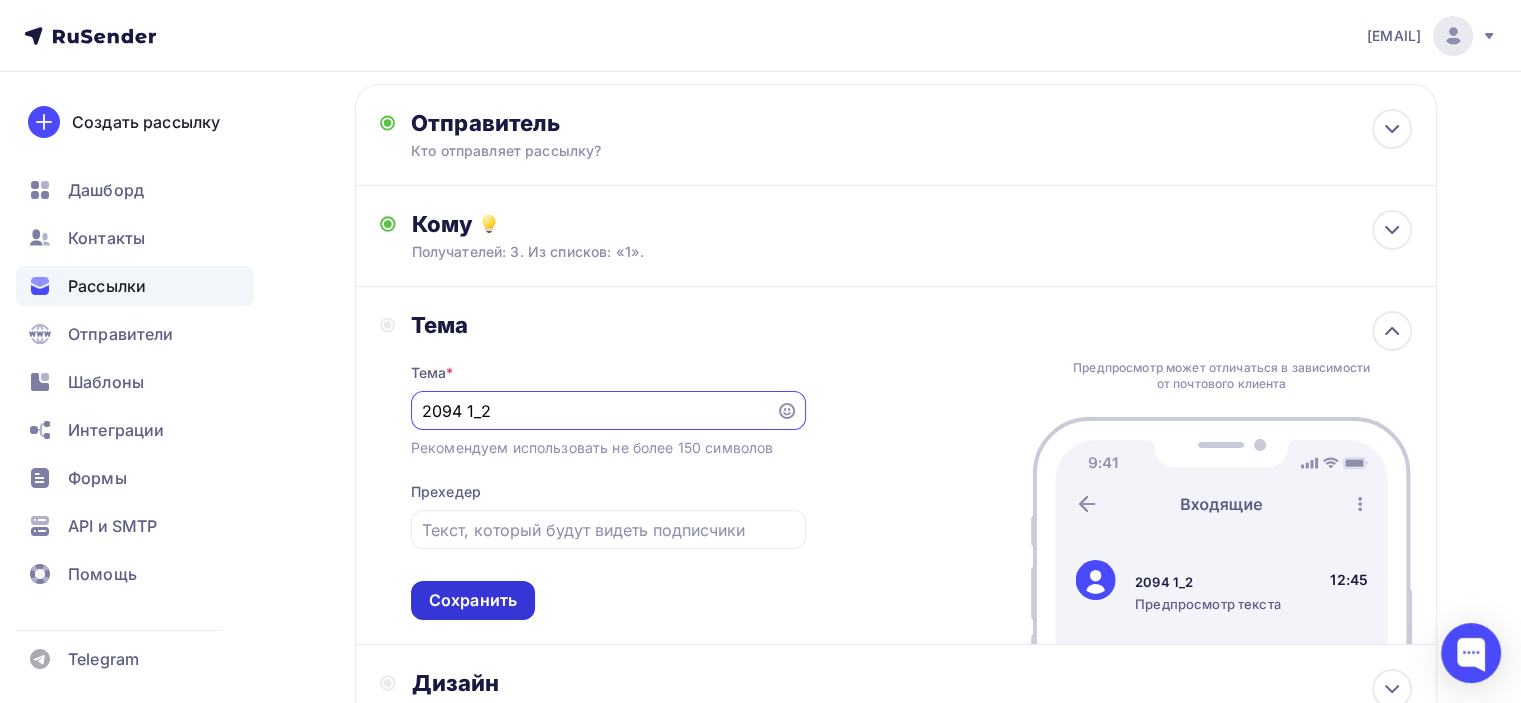 type on "2094 1_2" 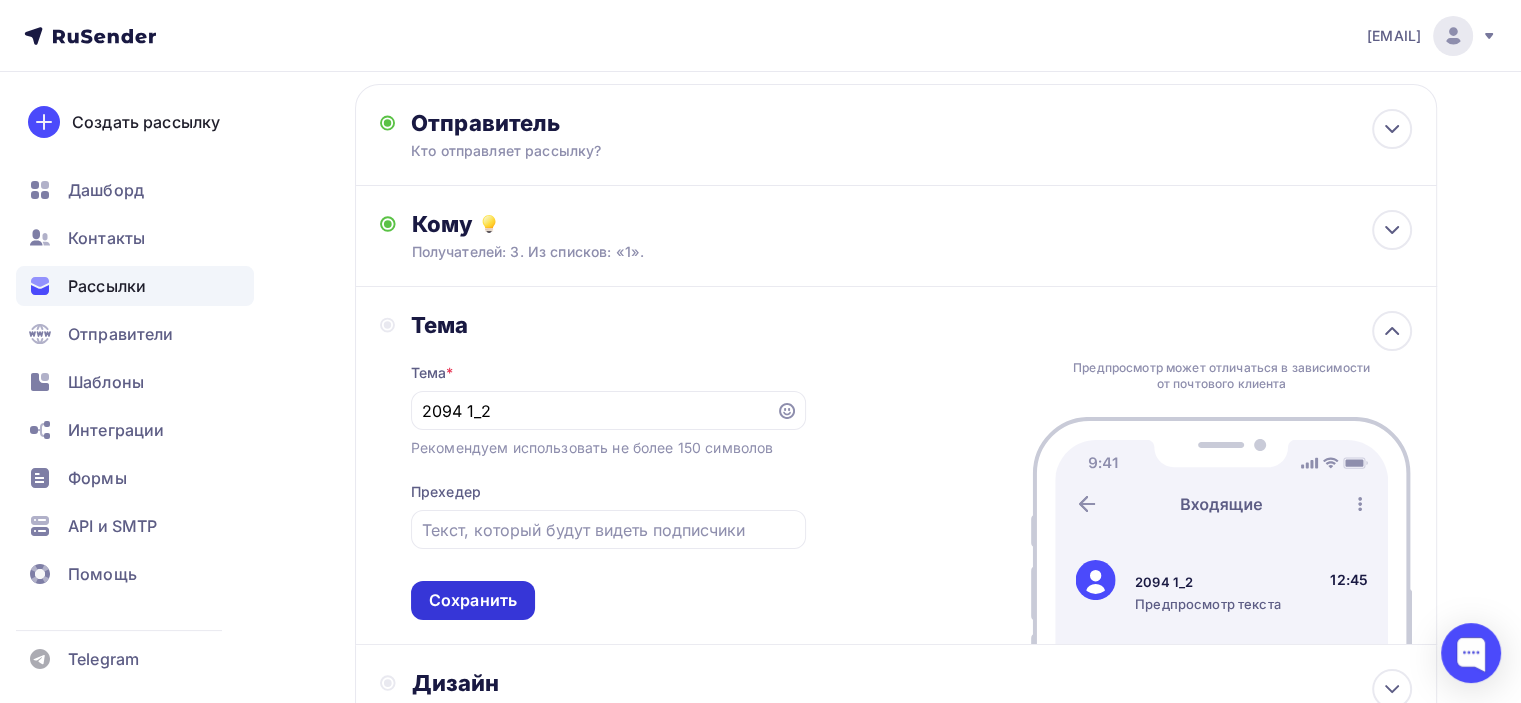 click on "Сохранить" at bounding box center (473, 600) 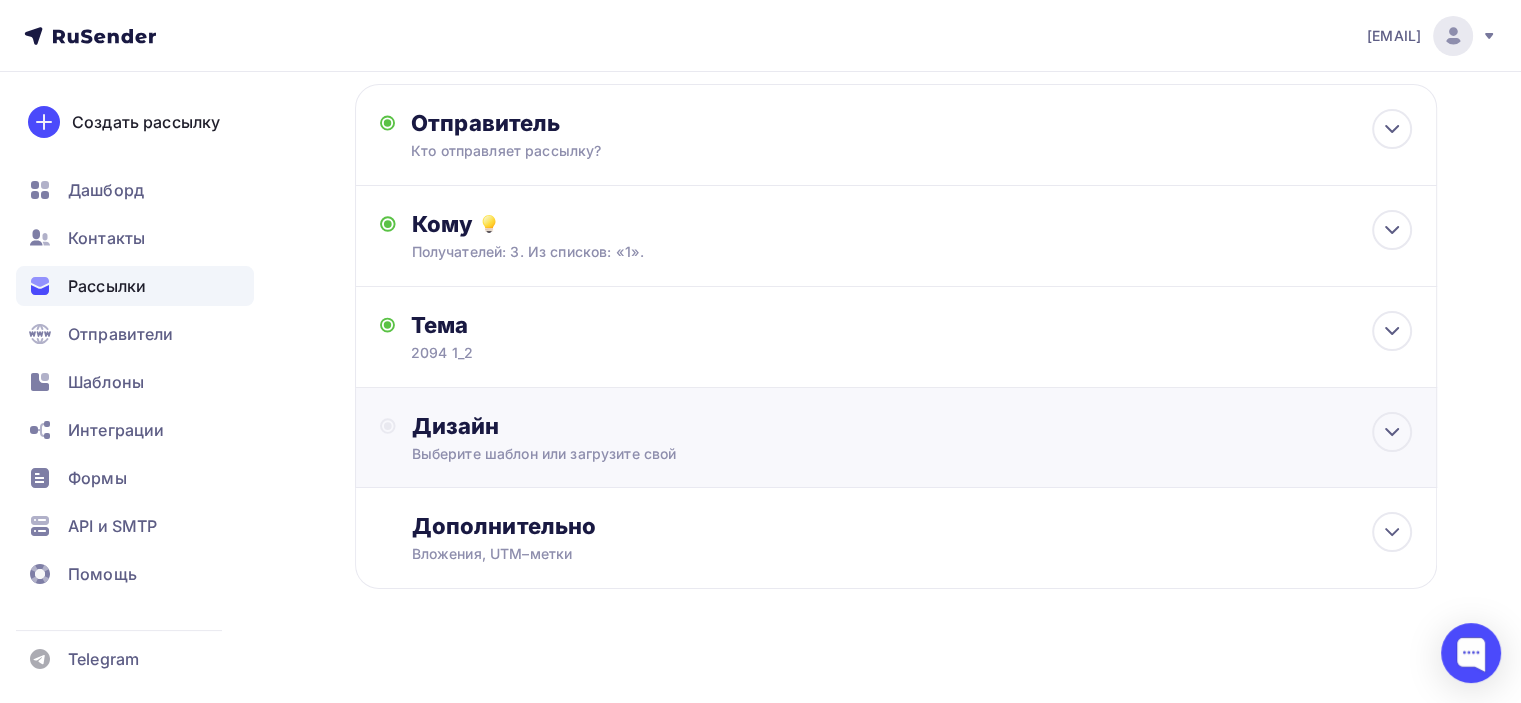 click on "Дизайн" at bounding box center (912, 426) 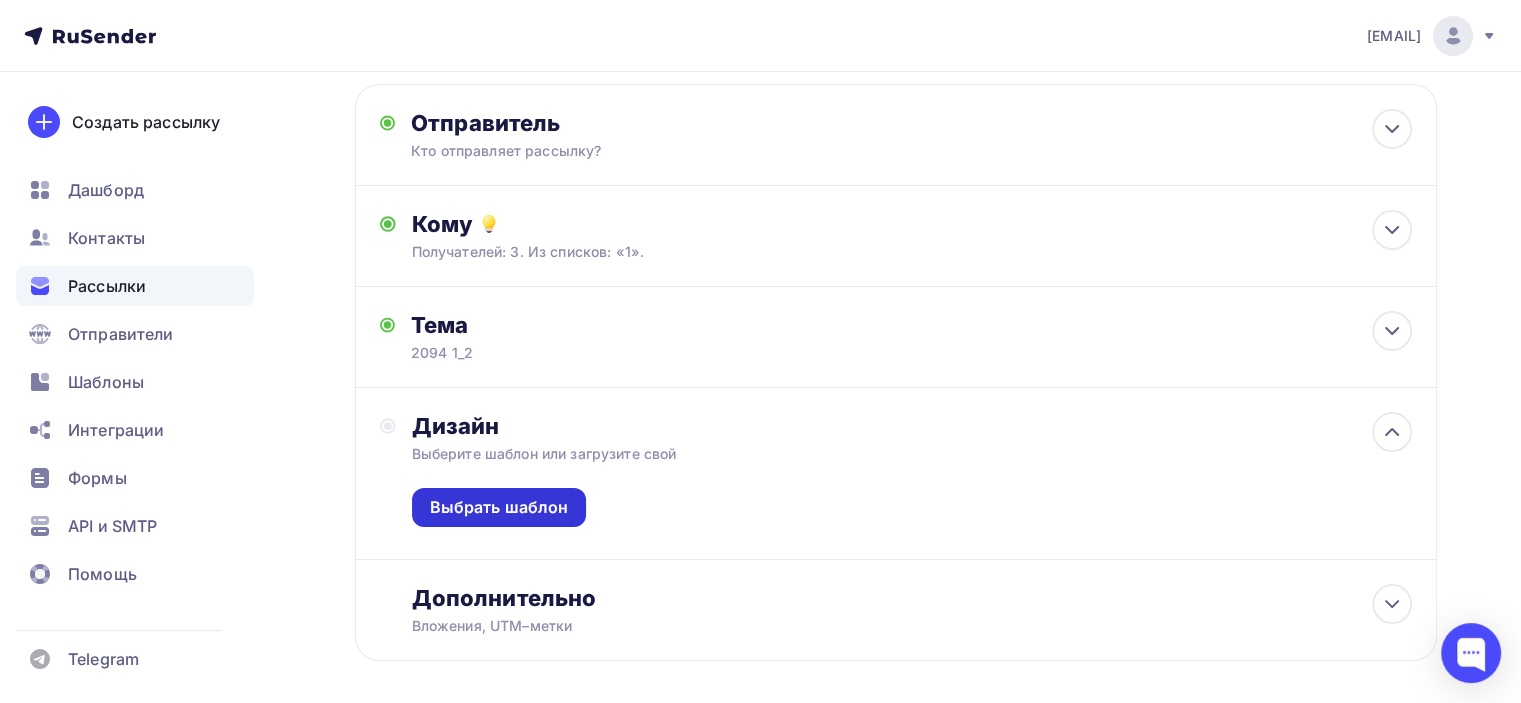 click on "Выбрать шаблон" at bounding box center [499, 507] 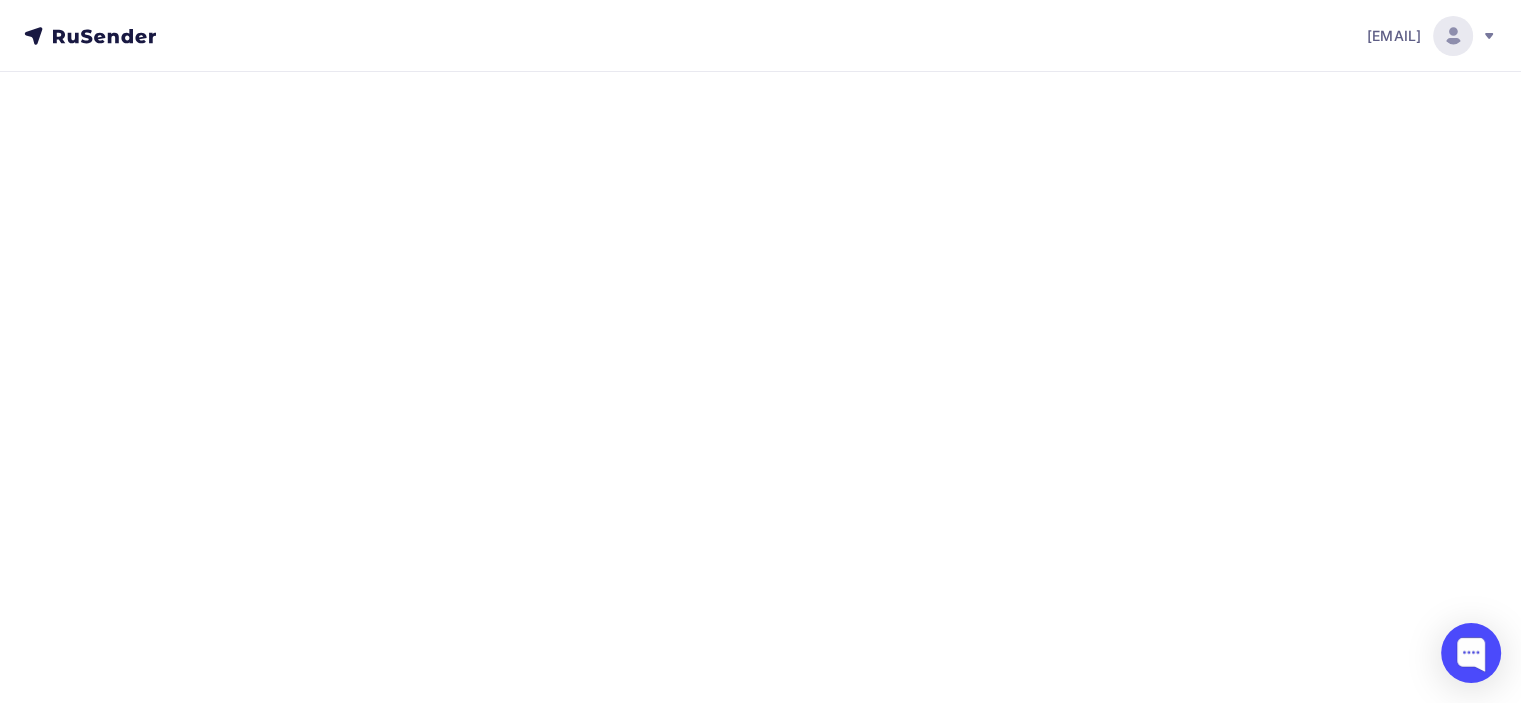 scroll, scrollTop: 0, scrollLeft: 0, axis: both 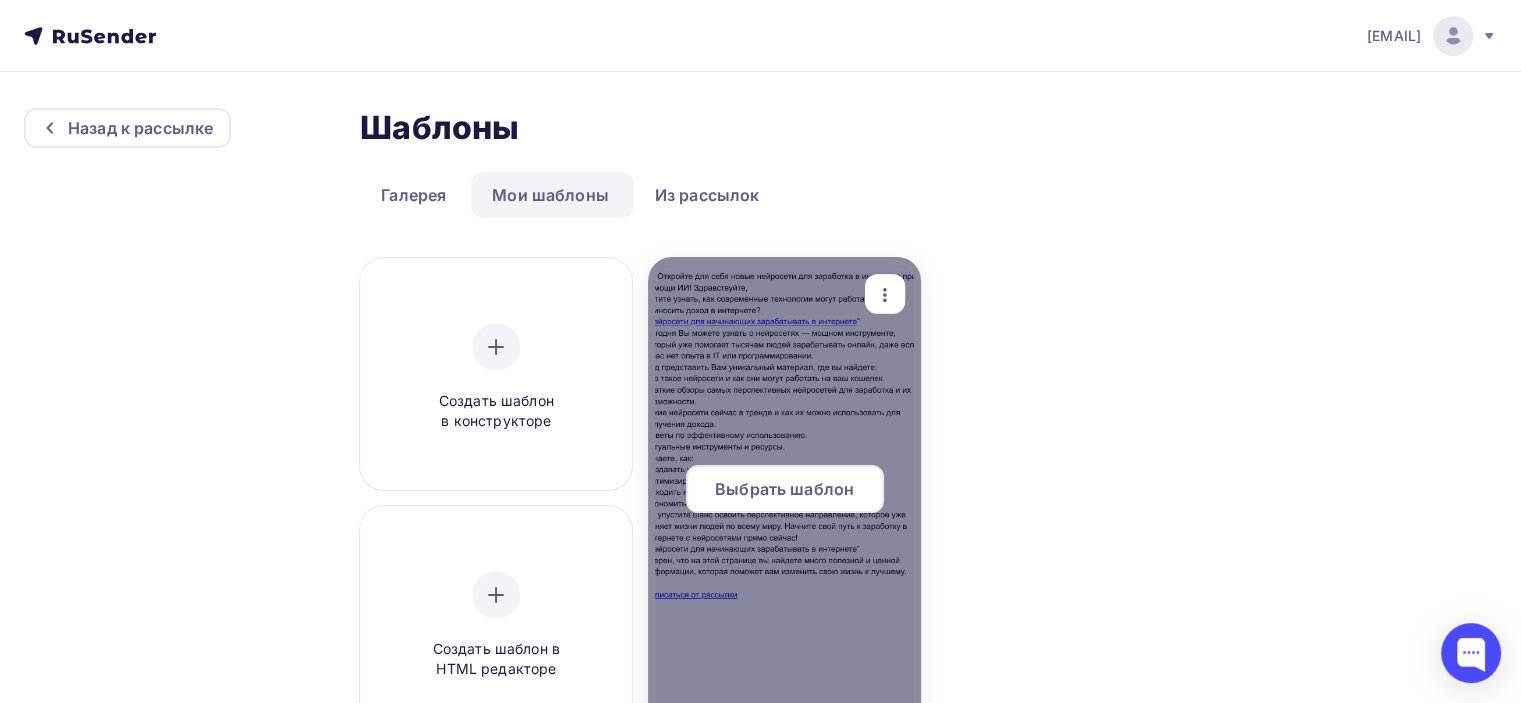 click at bounding box center (784, 497) 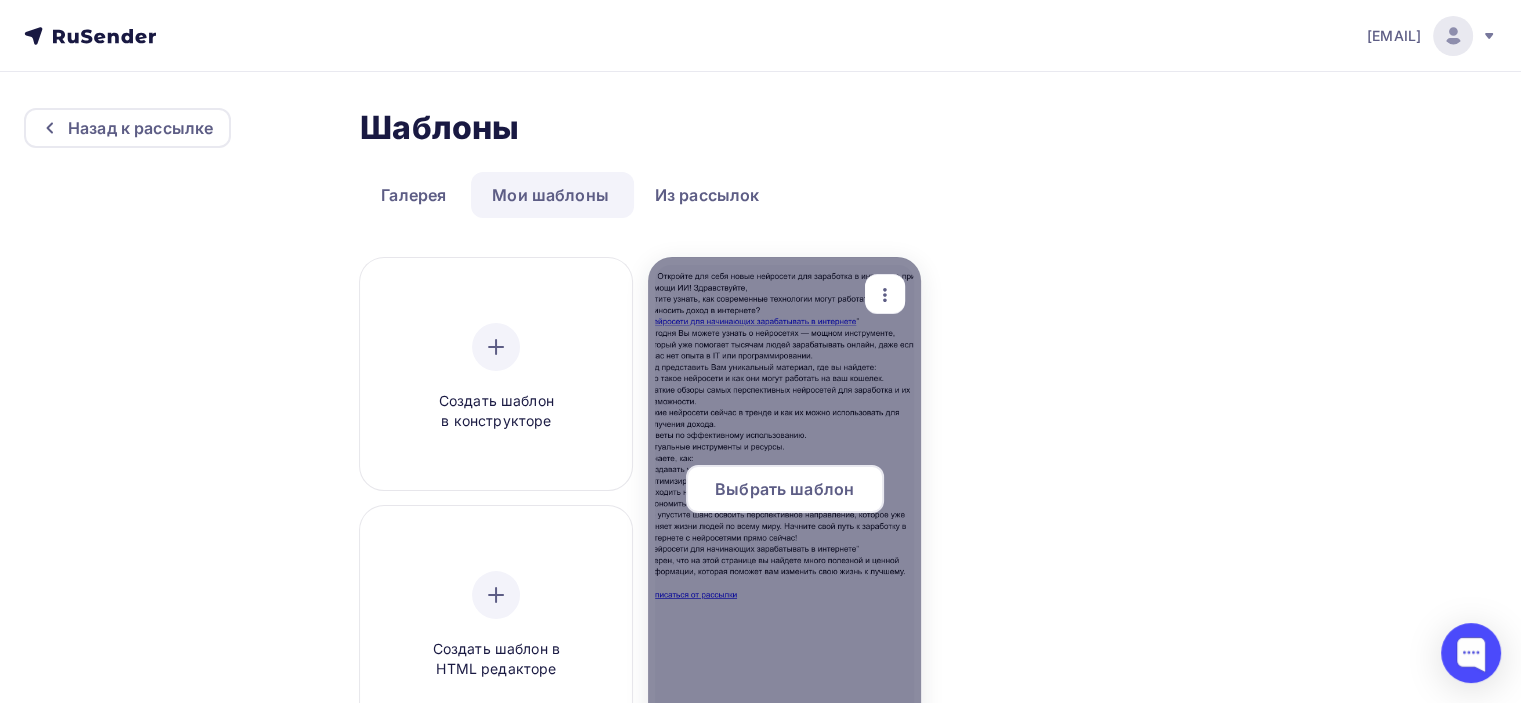 click on "Выбрать шаблон" at bounding box center (785, 489) 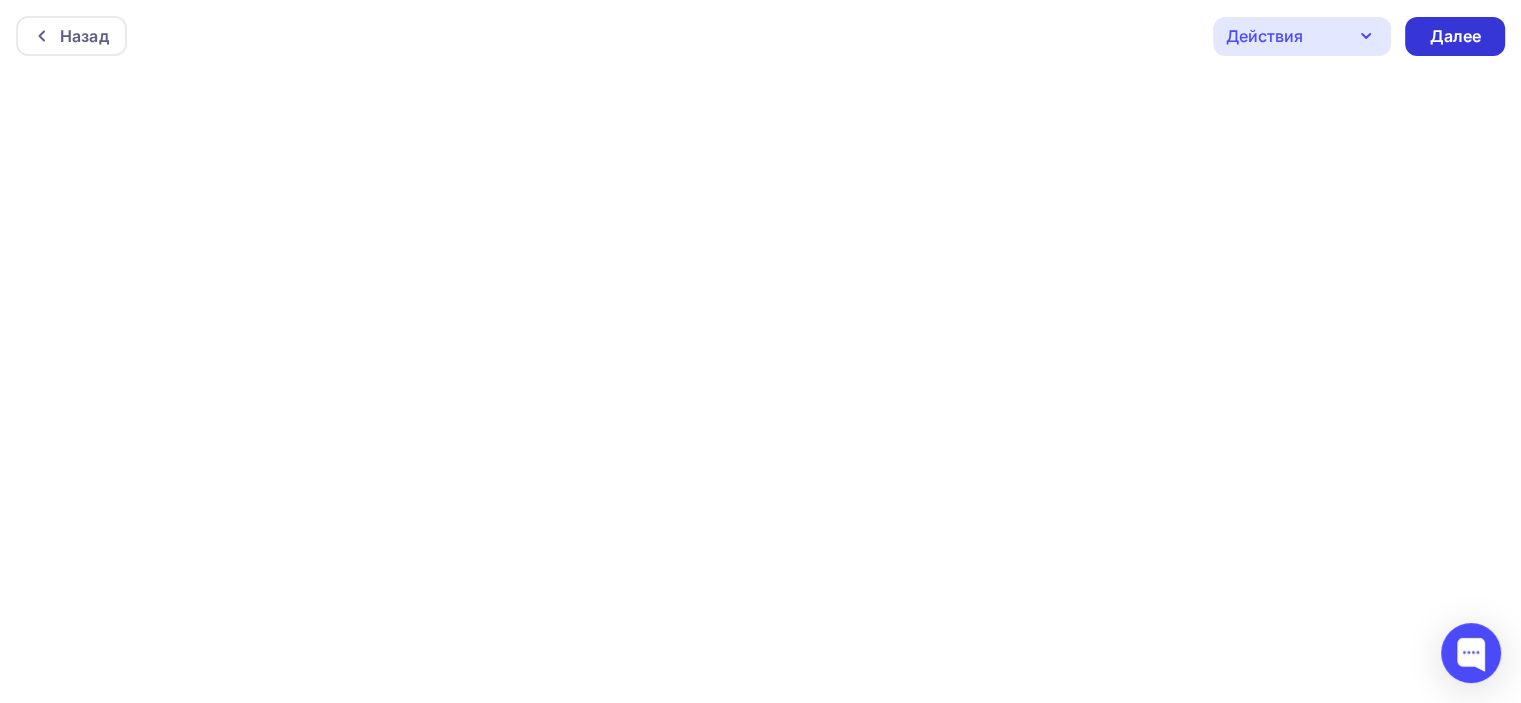 click on "Далее" at bounding box center (1455, 36) 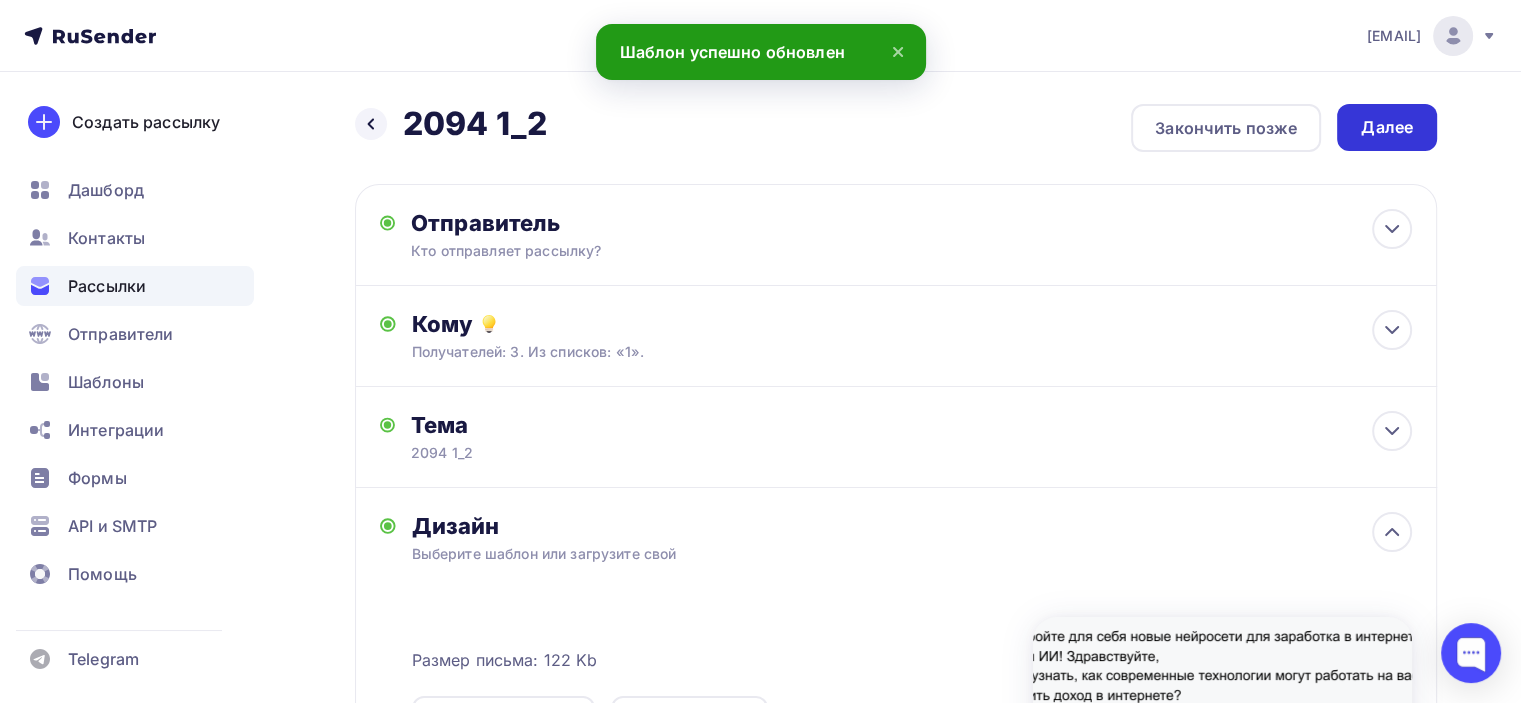 click on "Далее" at bounding box center (1387, 127) 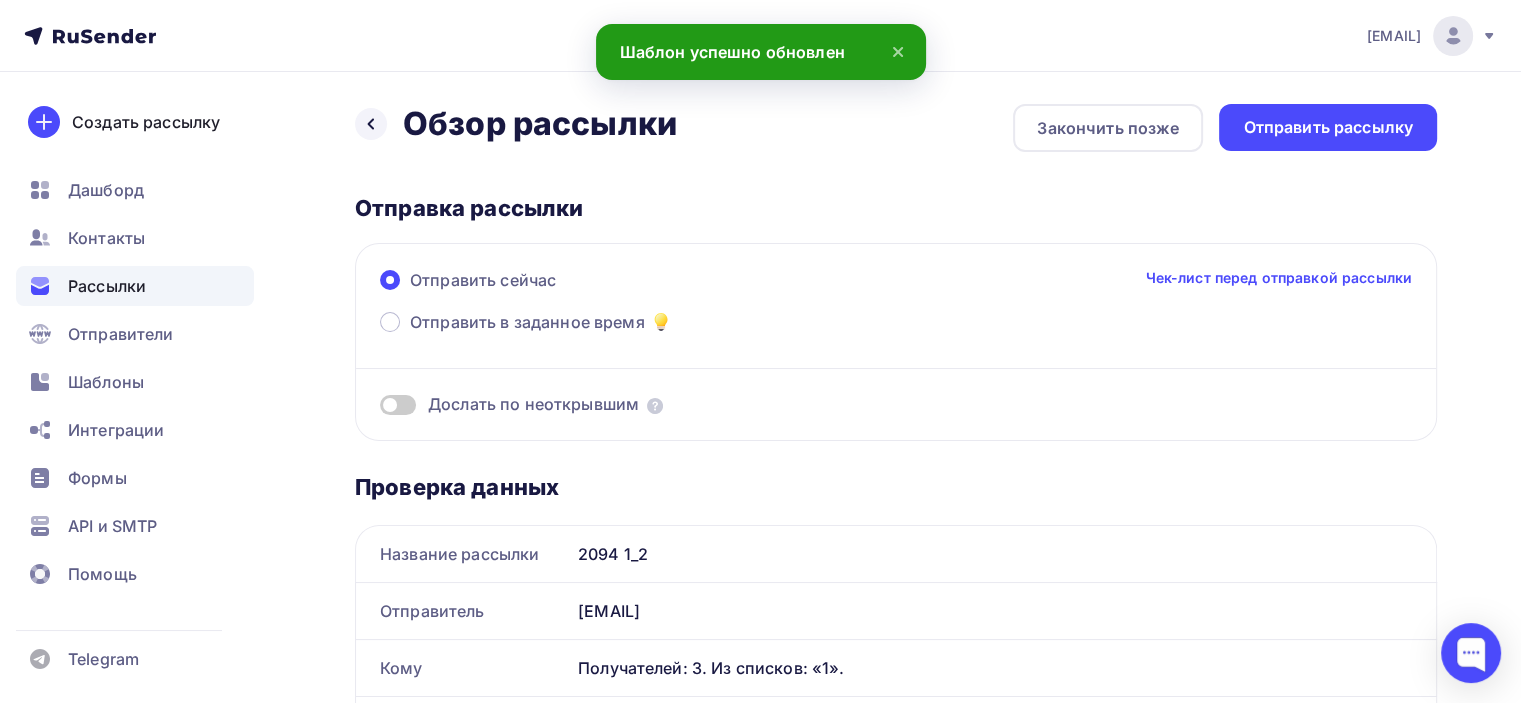 scroll, scrollTop: 0, scrollLeft: 0, axis: both 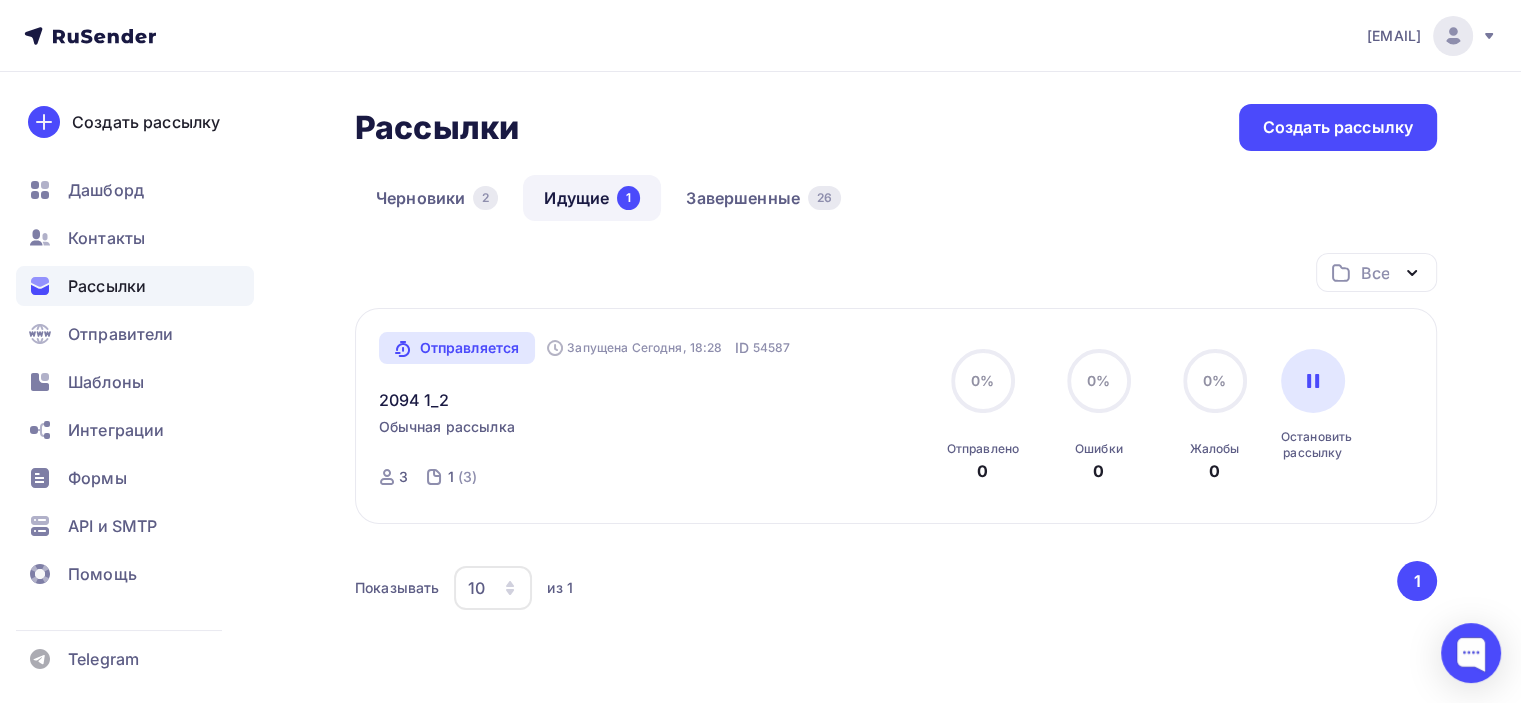 click on "Отправляется
Запущена
Сегодня, 18:28
ID   54587
2094 1_2
Обычная рассылка
Отправлена
Сегодня, 18:28
ID   54587
3
1   (3)     0%   0%
Отправлено
0
0%   0%           0%" at bounding box center (760, 443) 